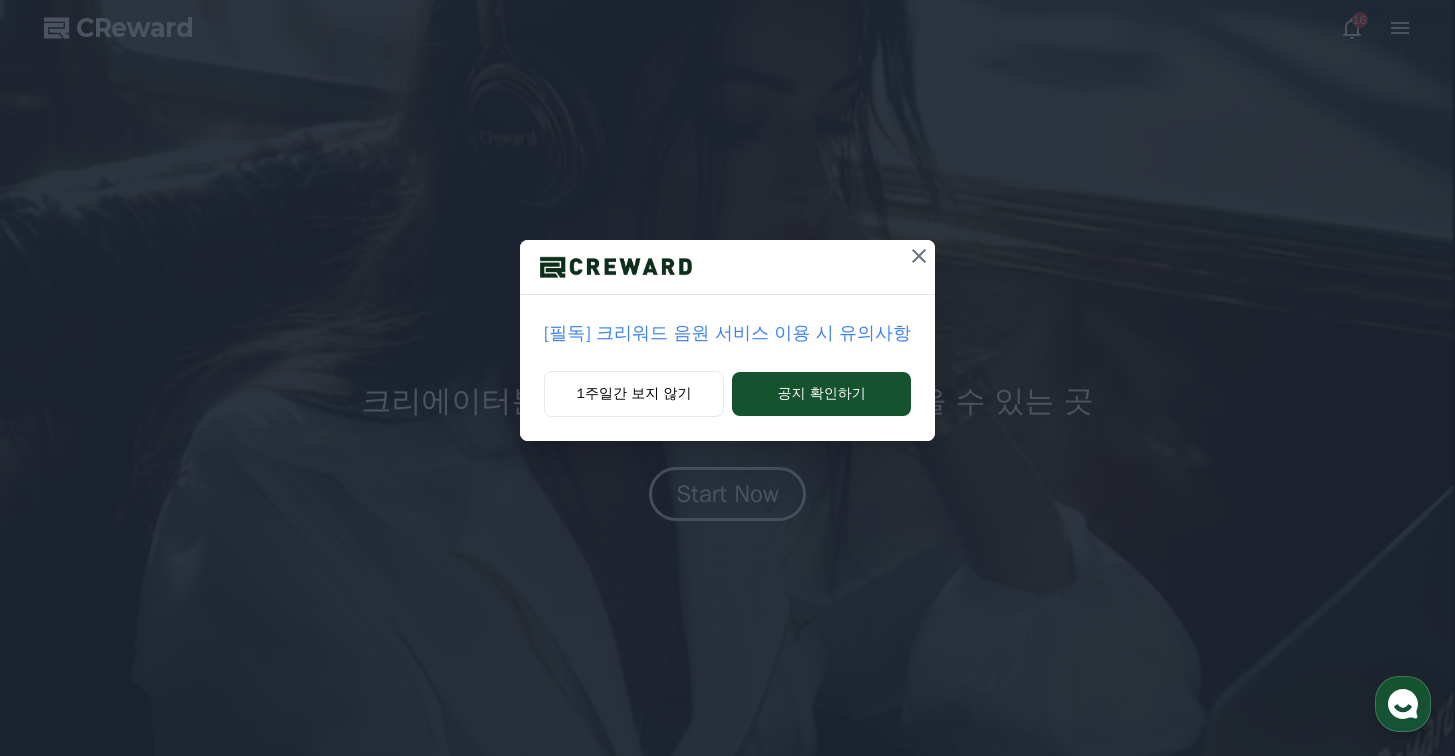 scroll, scrollTop: 0, scrollLeft: 0, axis: both 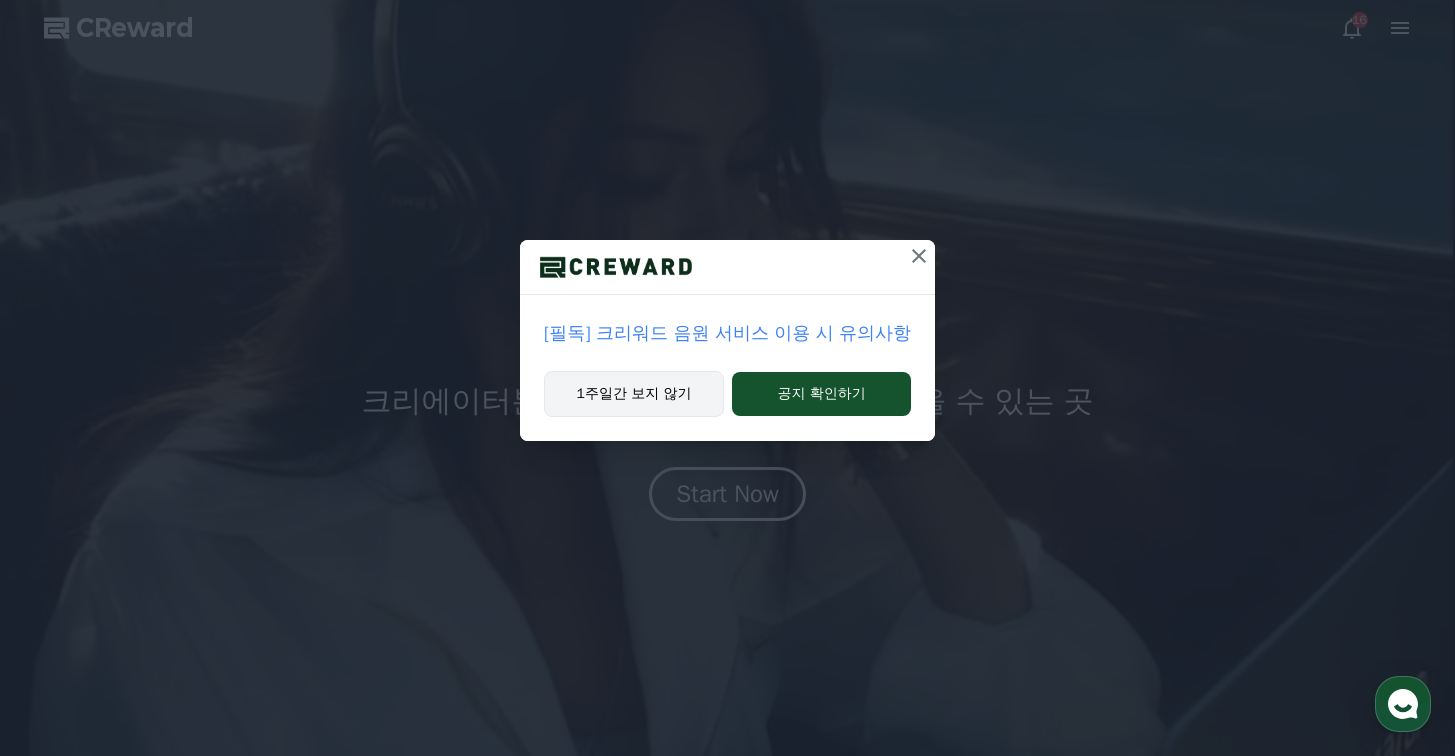 click on "1주일간 보지 않기" at bounding box center [634, 394] 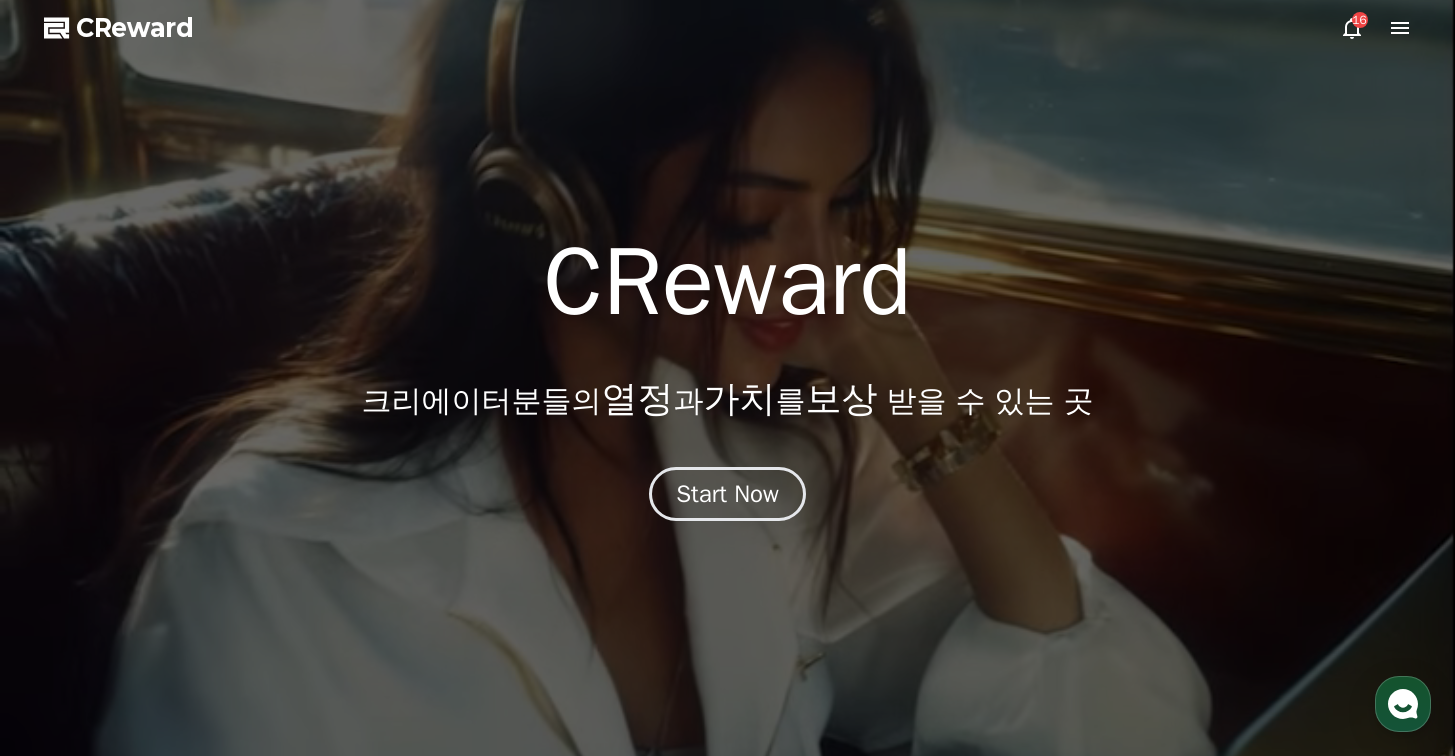 click 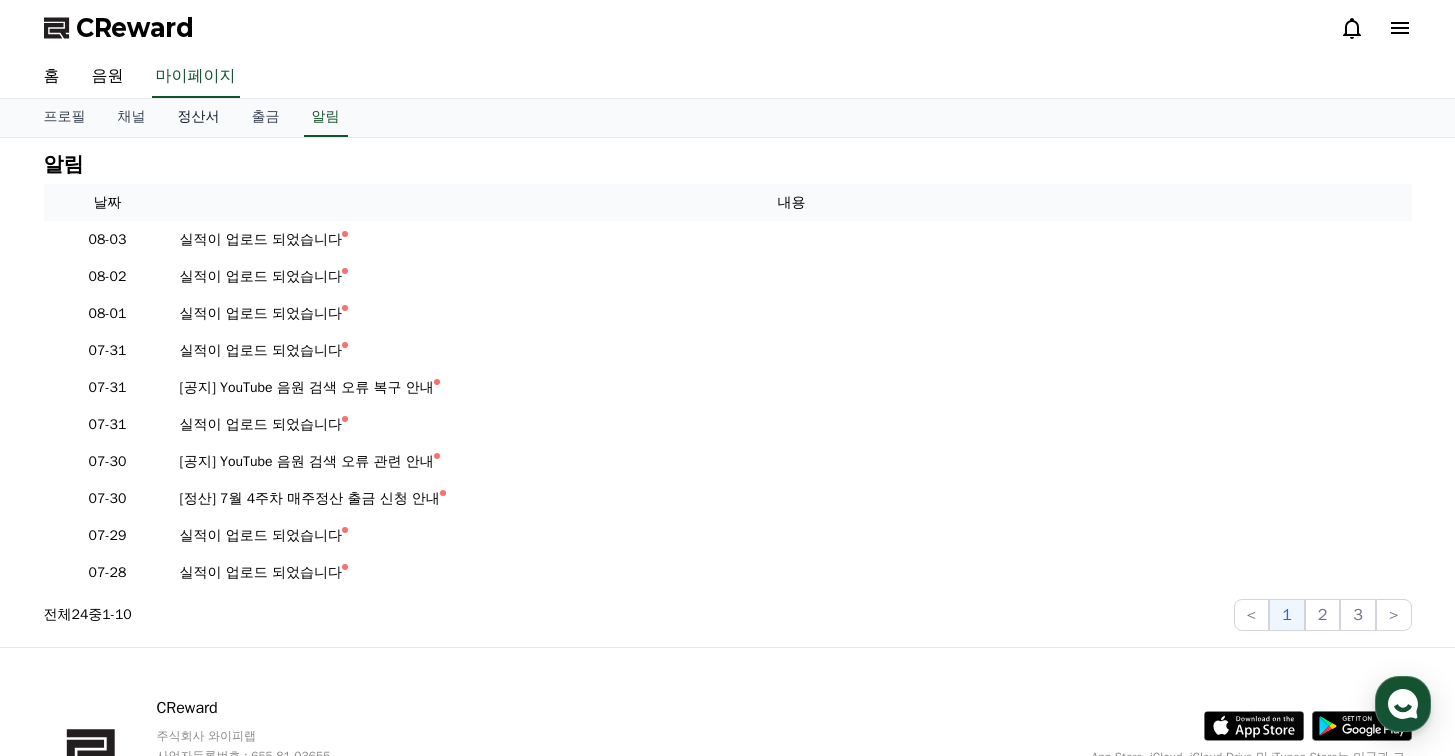 click on "정산서" at bounding box center (199, 118) 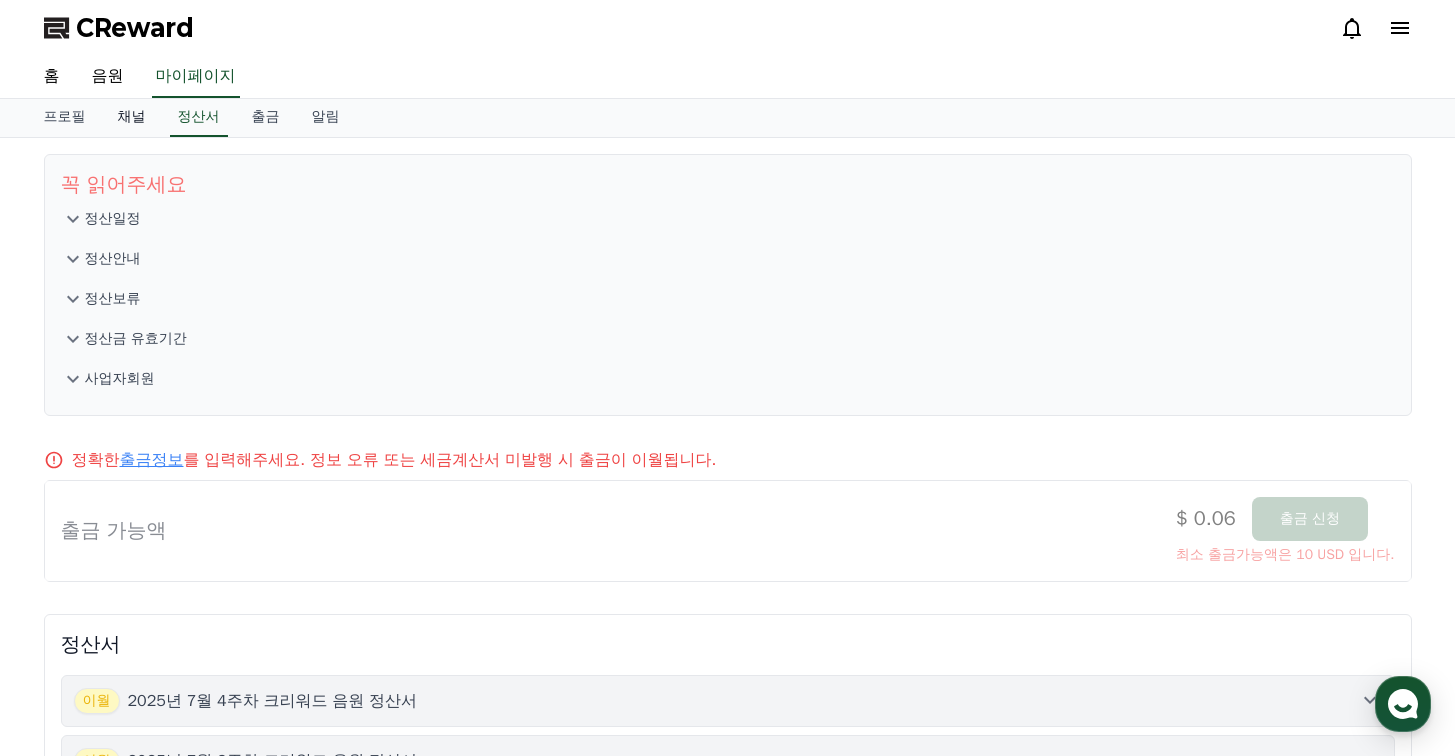 click on "채널" at bounding box center (132, 118) 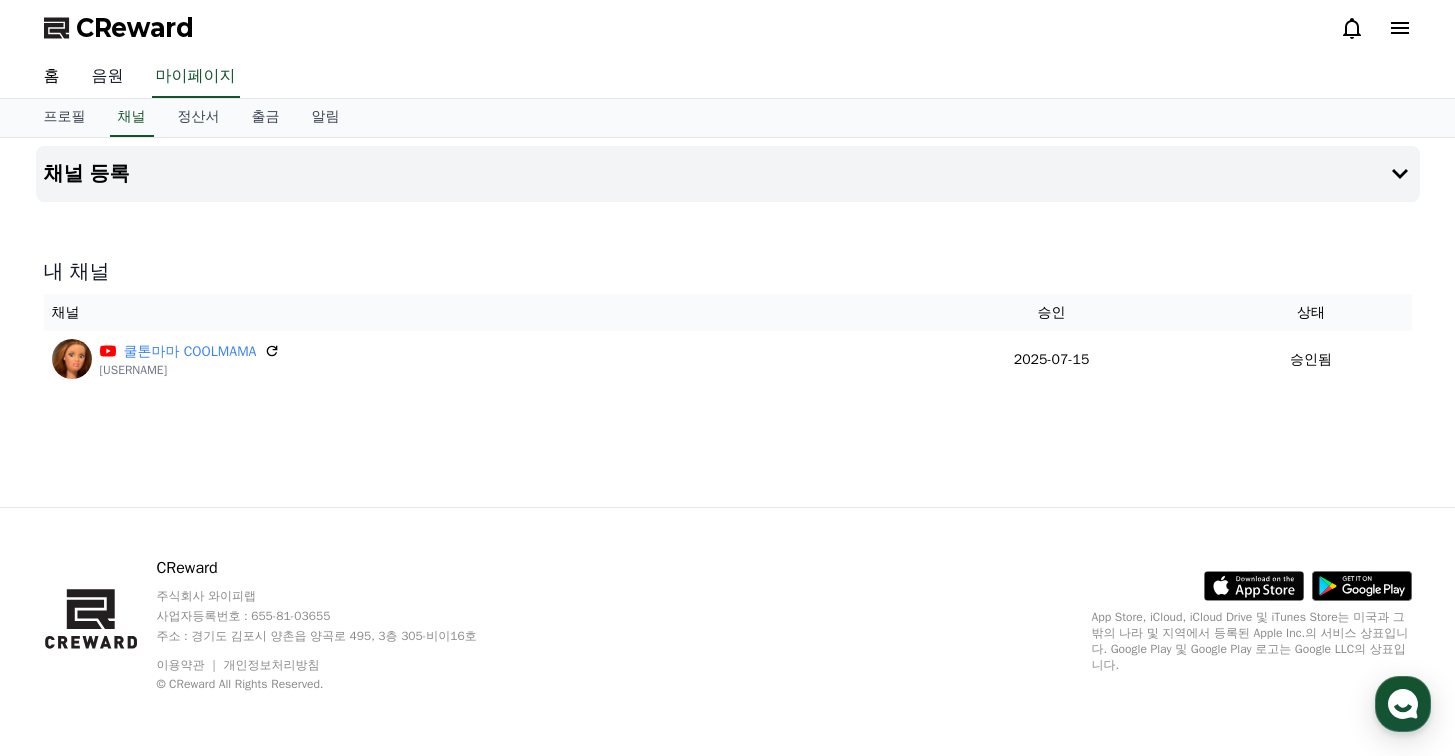 click on "음원" at bounding box center (108, 77) 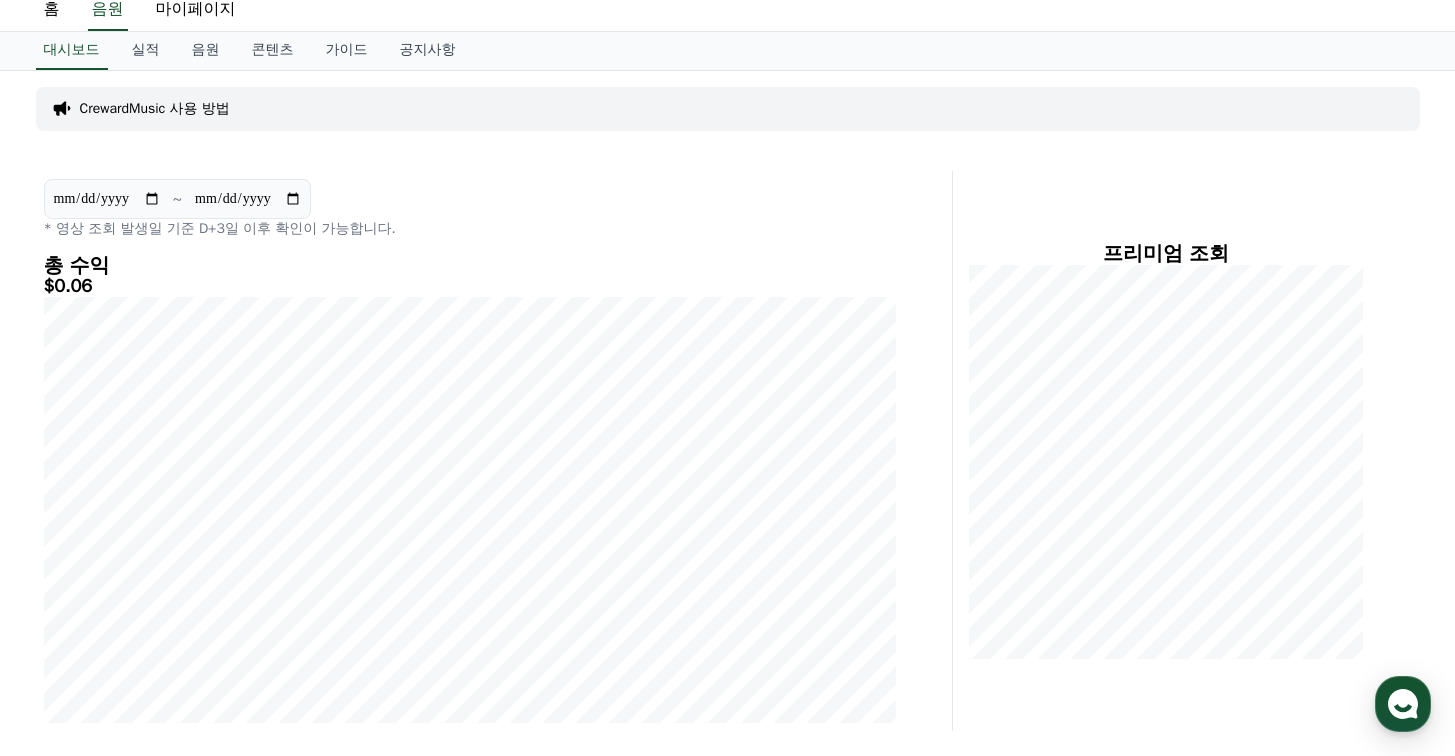scroll, scrollTop: 0, scrollLeft: 0, axis: both 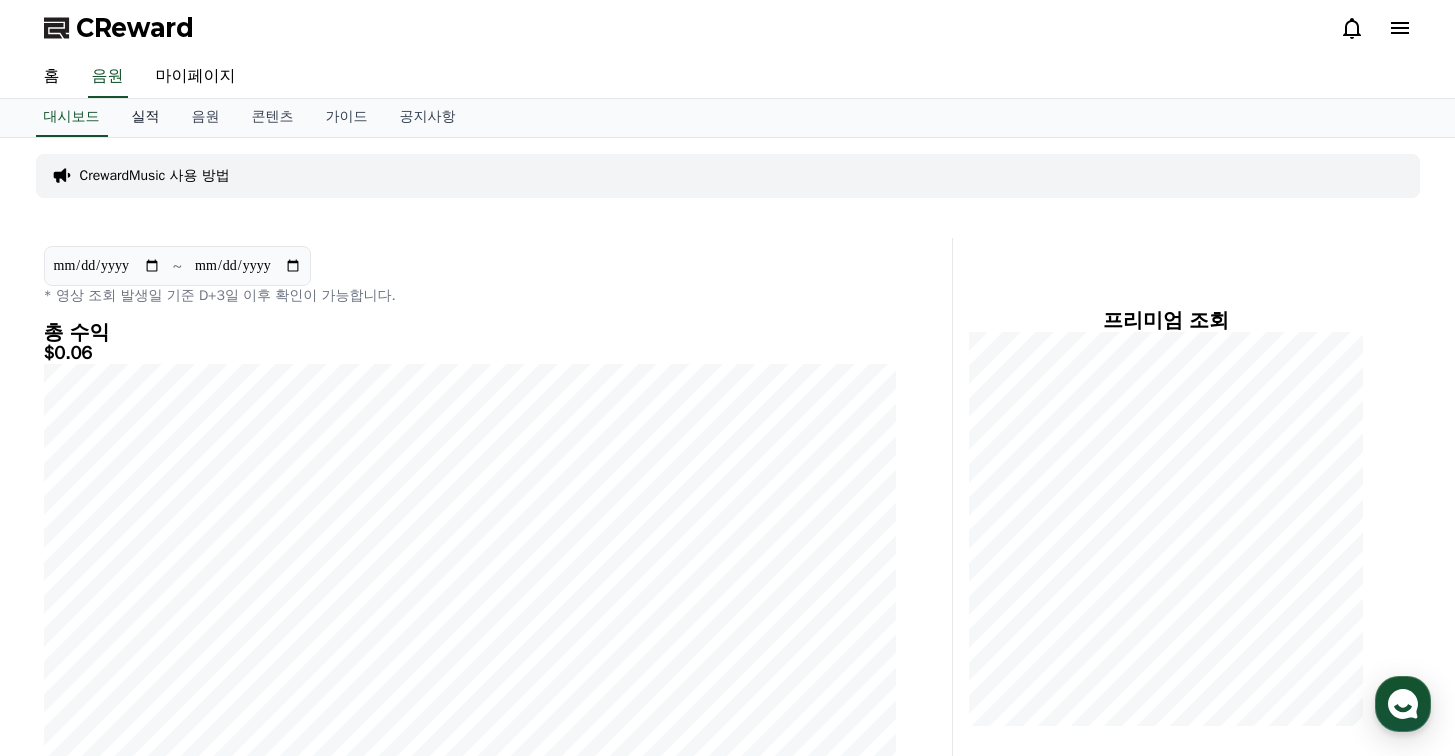 click on "실적" at bounding box center (146, 118) 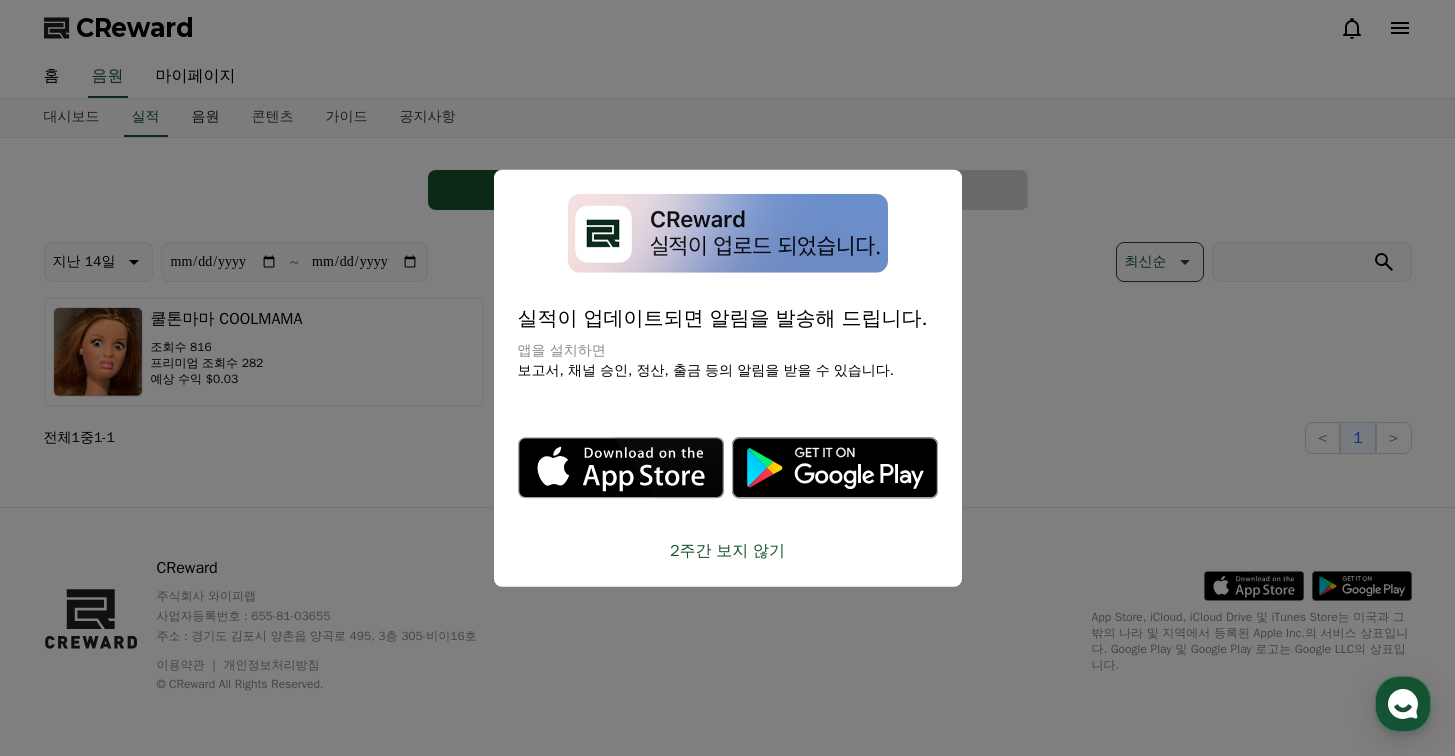 click at bounding box center [727, 378] 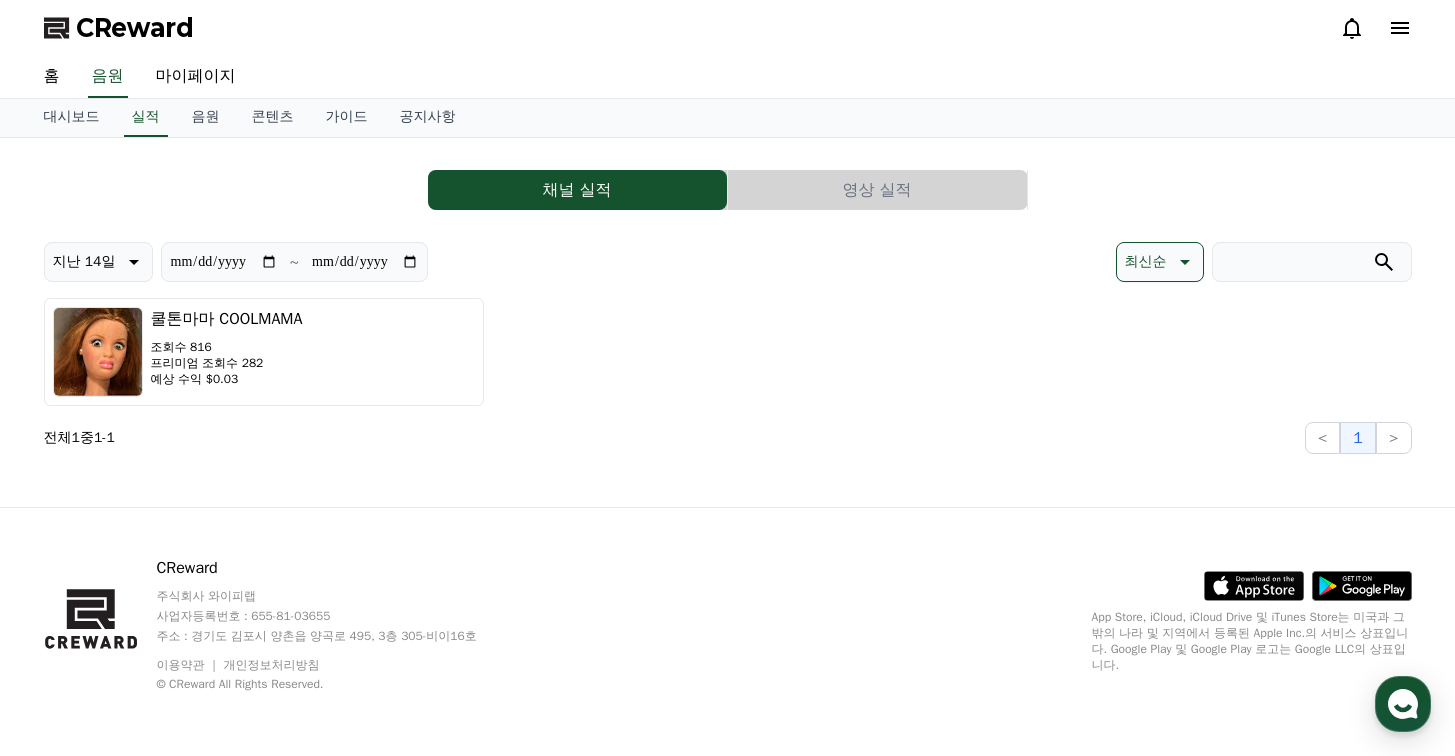 click on "영상 실적" at bounding box center (877, 190) 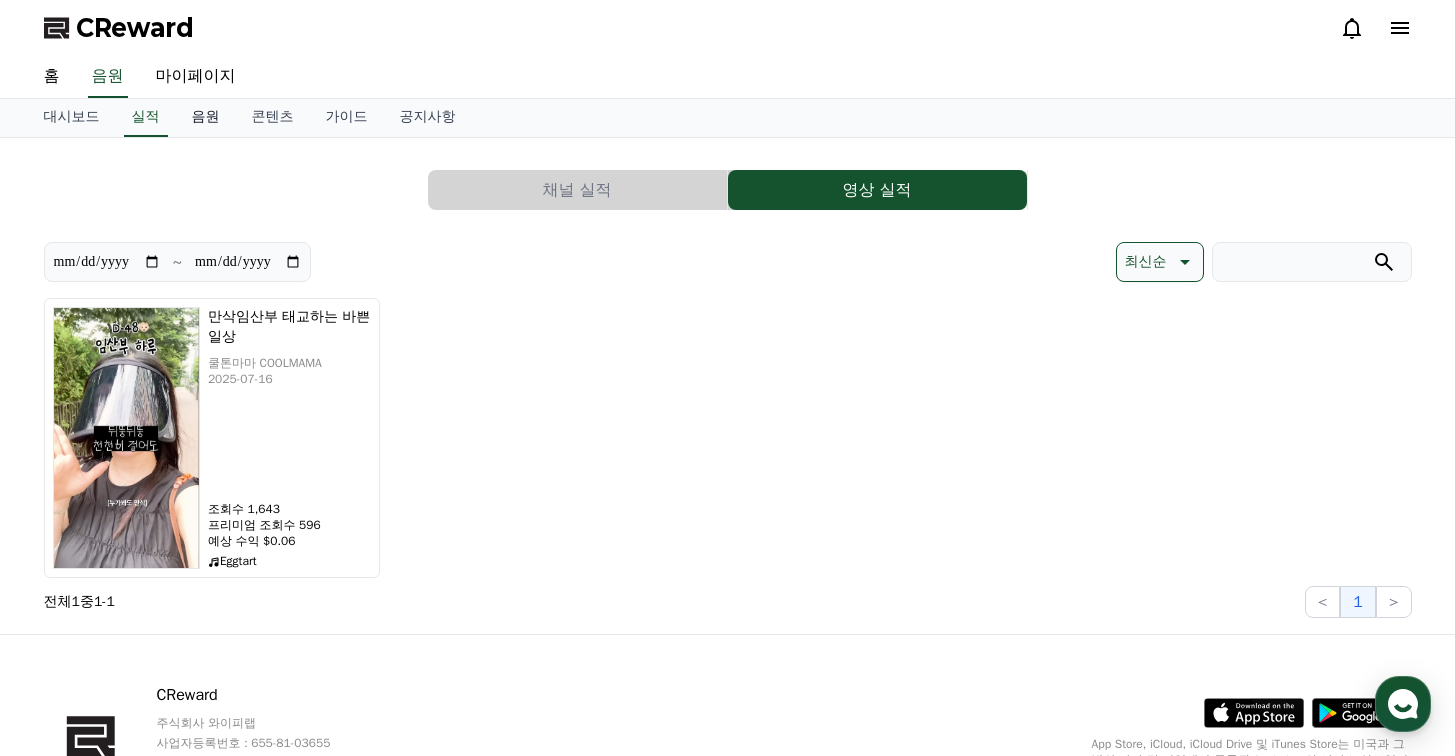 click on "음원" at bounding box center (206, 118) 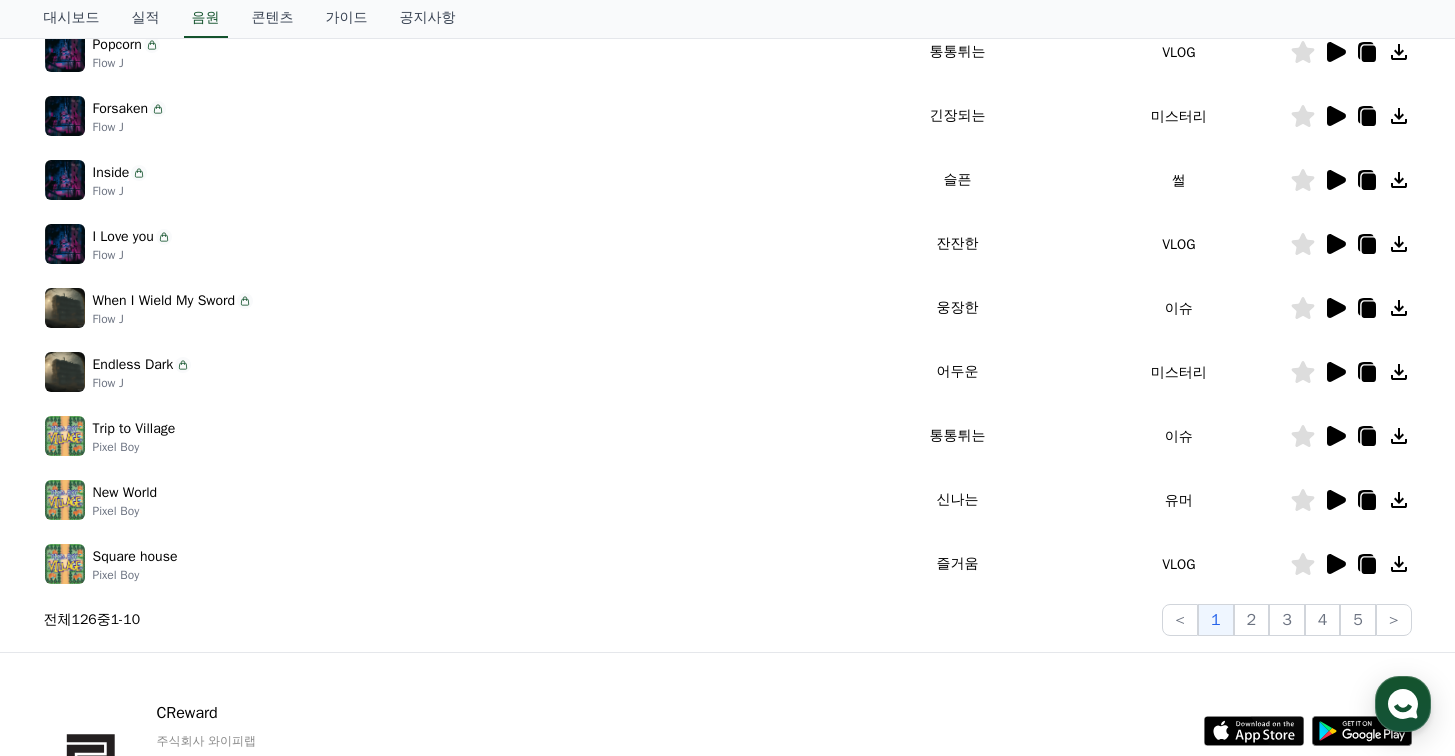 scroll, scrollTop: 598, scrollLeft: 0, axis: vertical 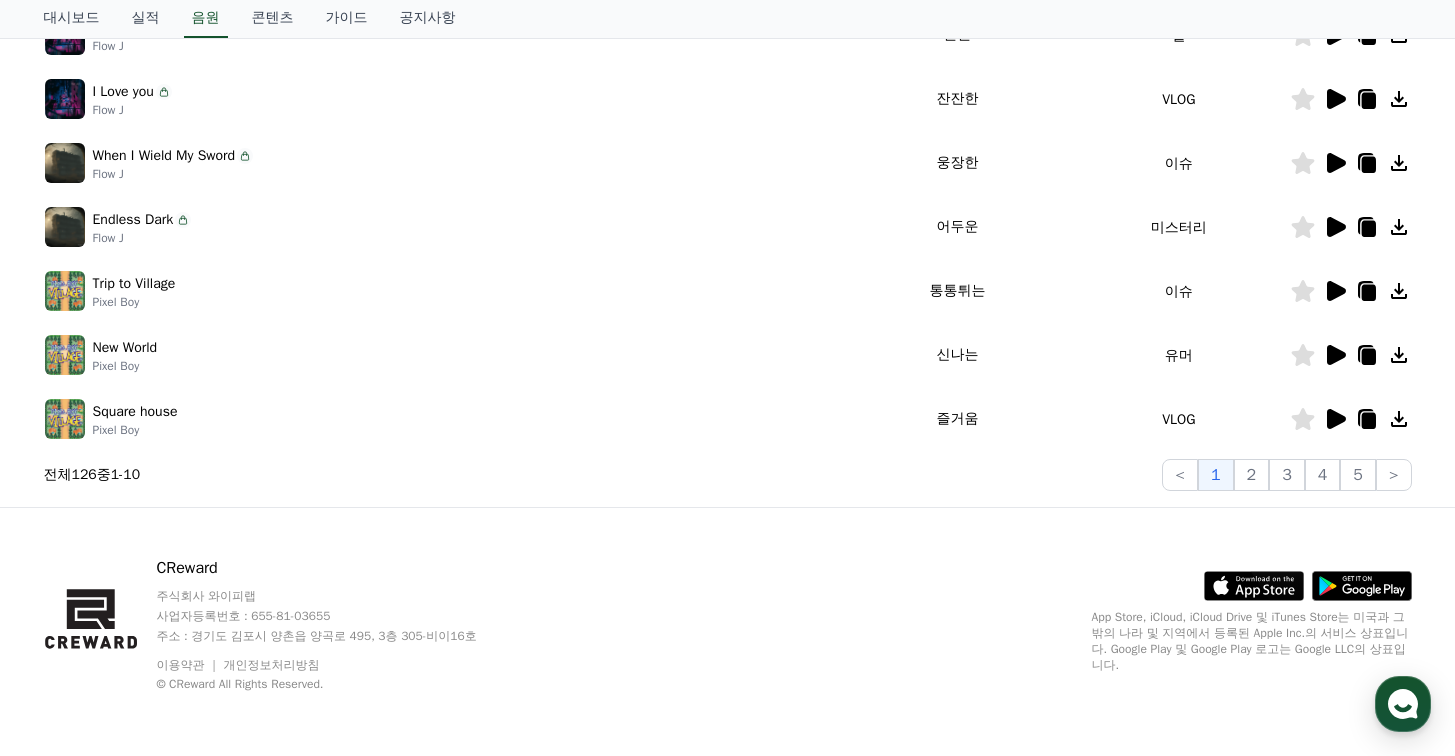 click 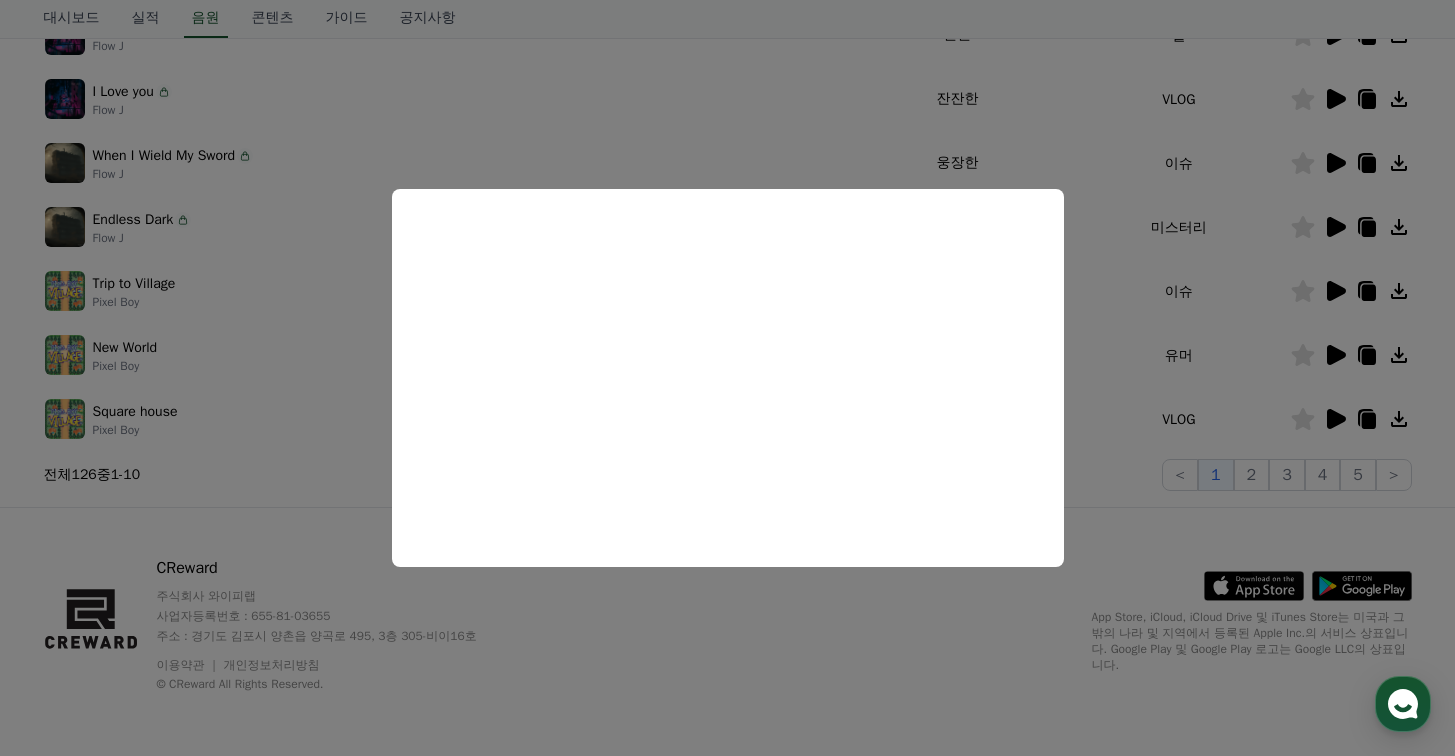 click at bounding box center (727, 378) 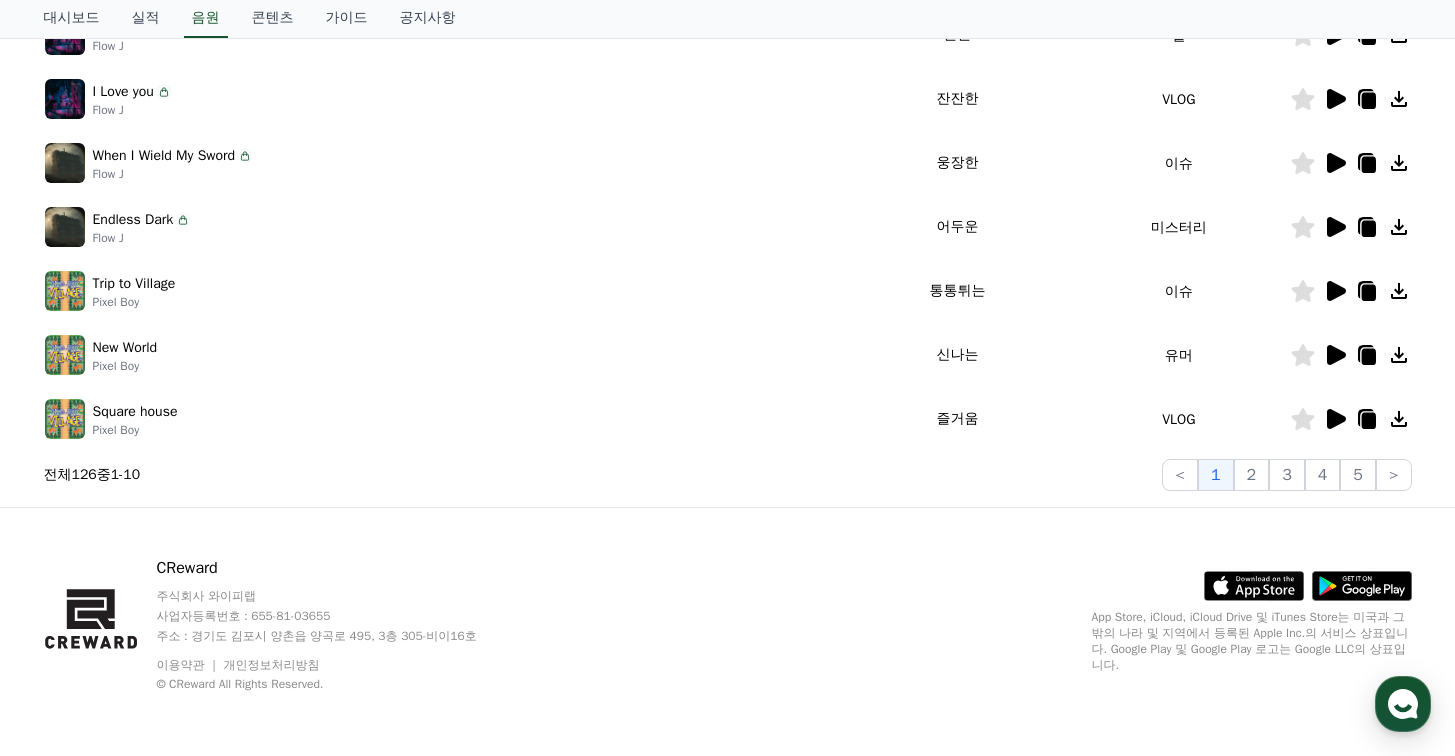 click 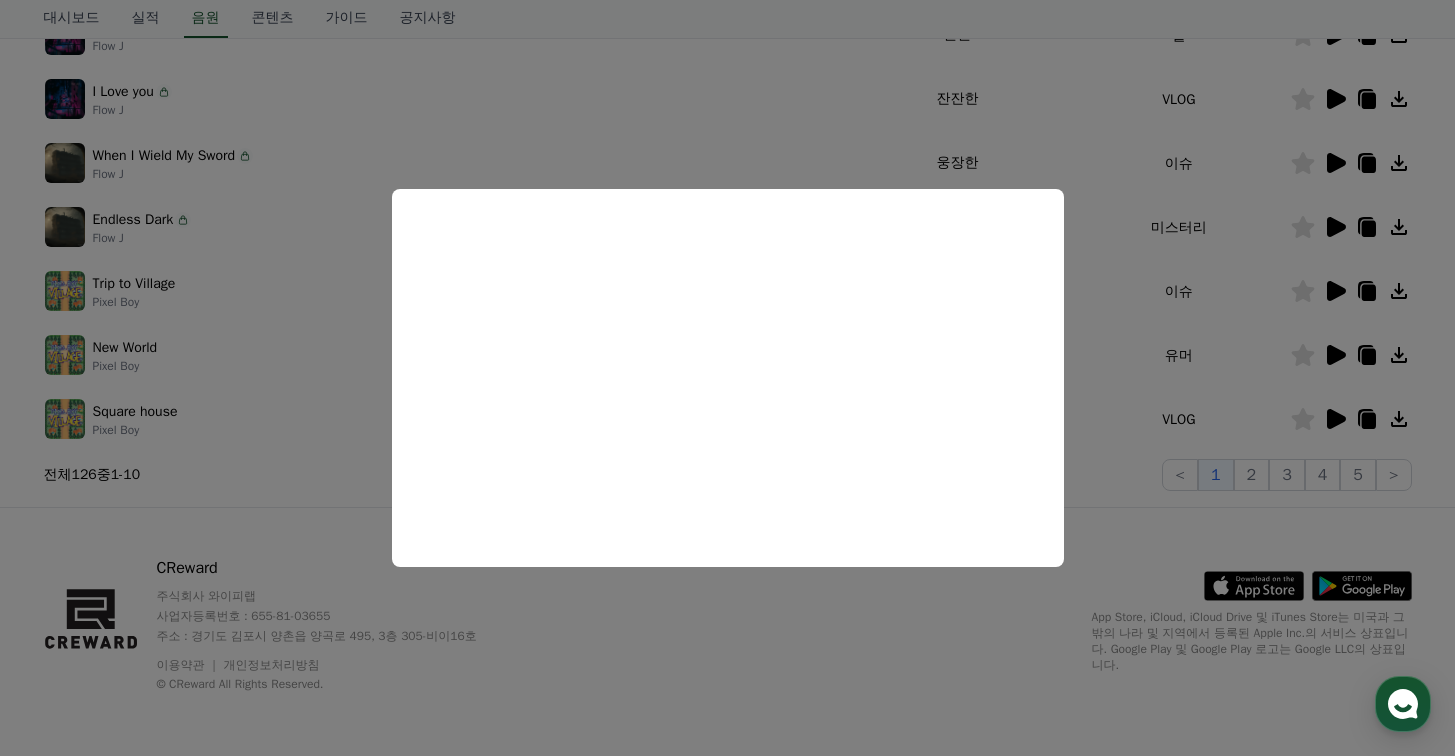 click at bounding box center (727, 378) 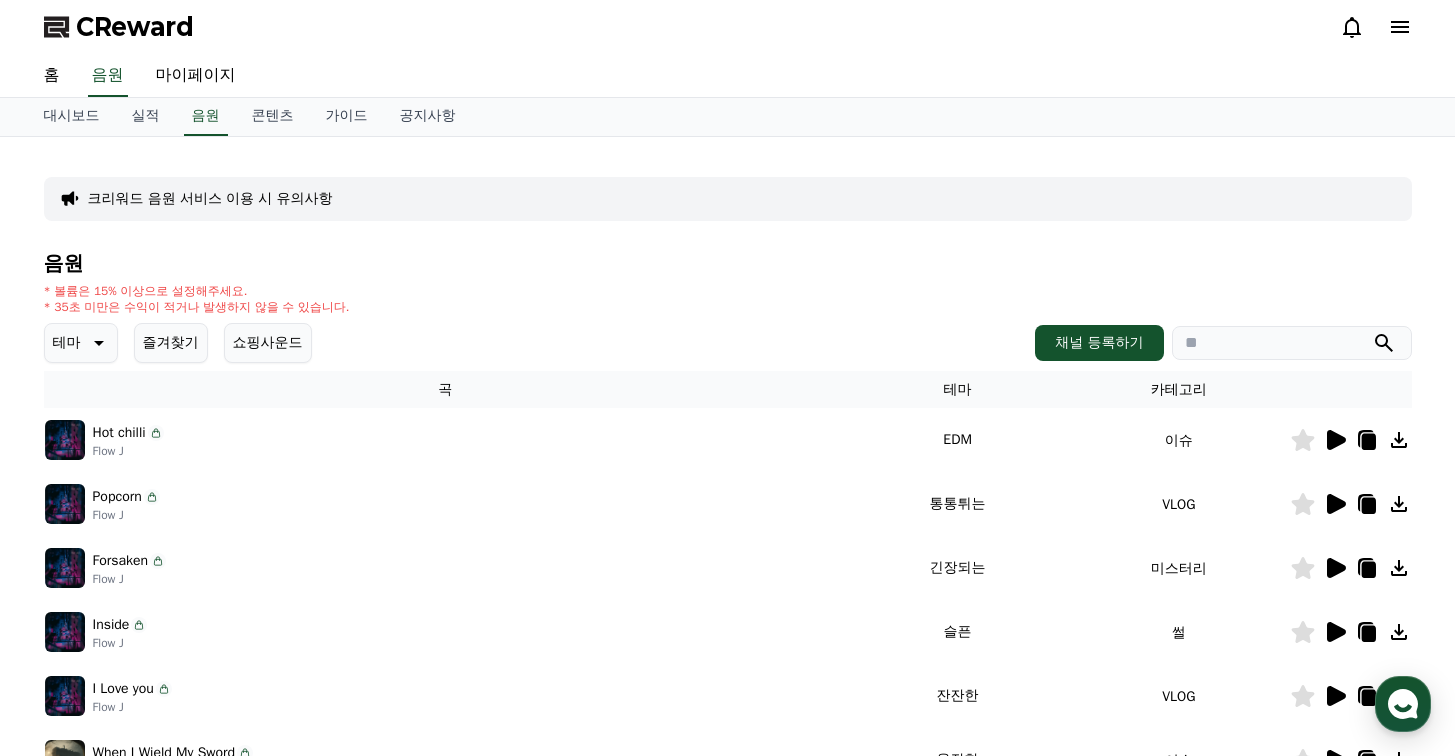 scroll, scrollTop: 0, scrollLeft: 0, axis: both 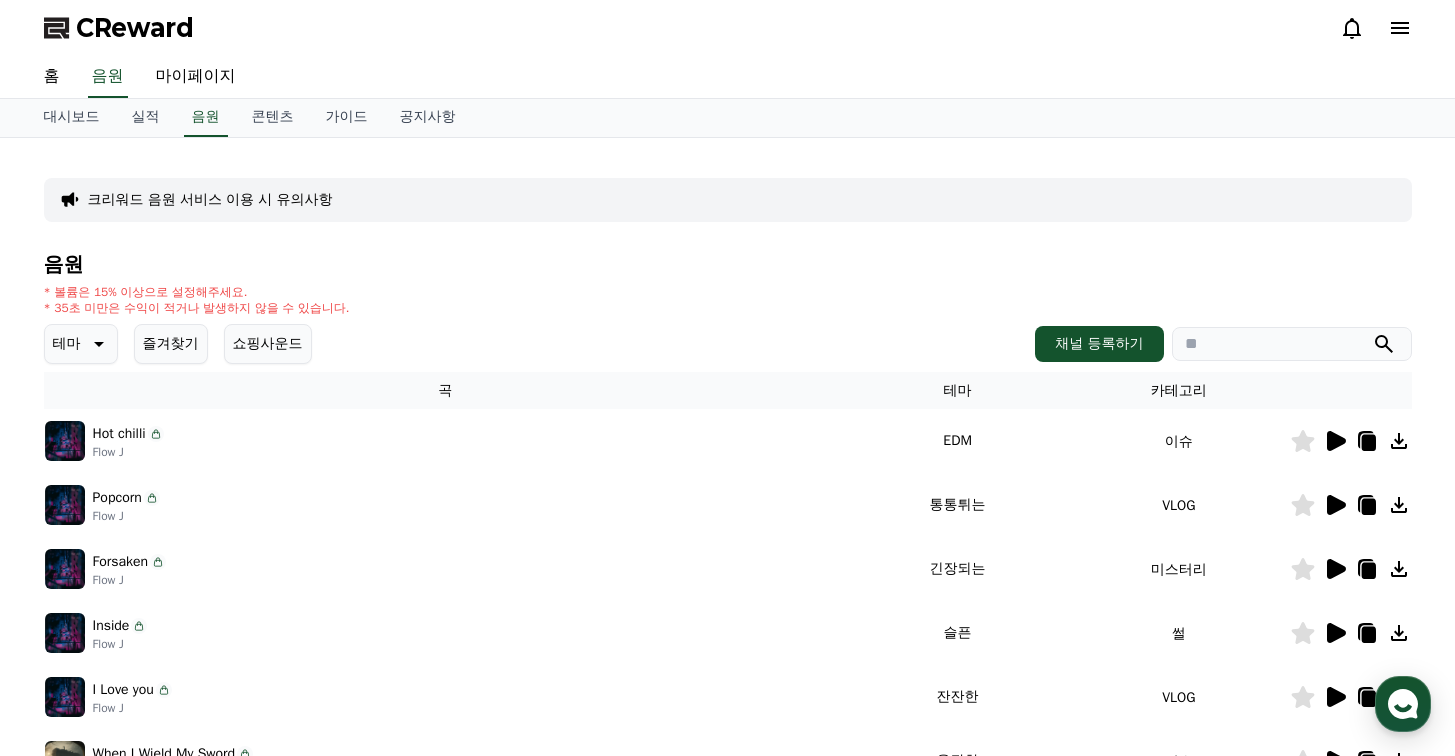 click 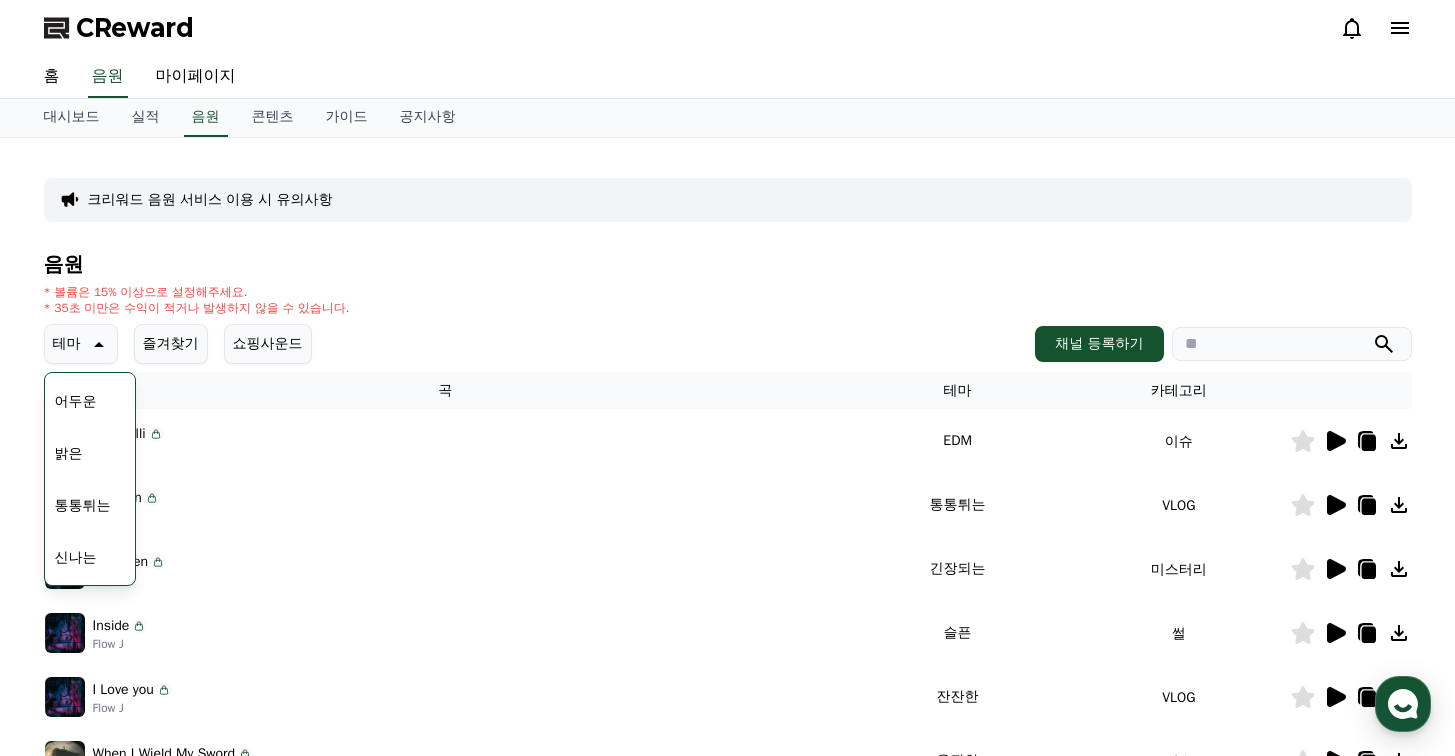 scroll, scrollTop: 200, scrollLeft: 0, axis: vertical 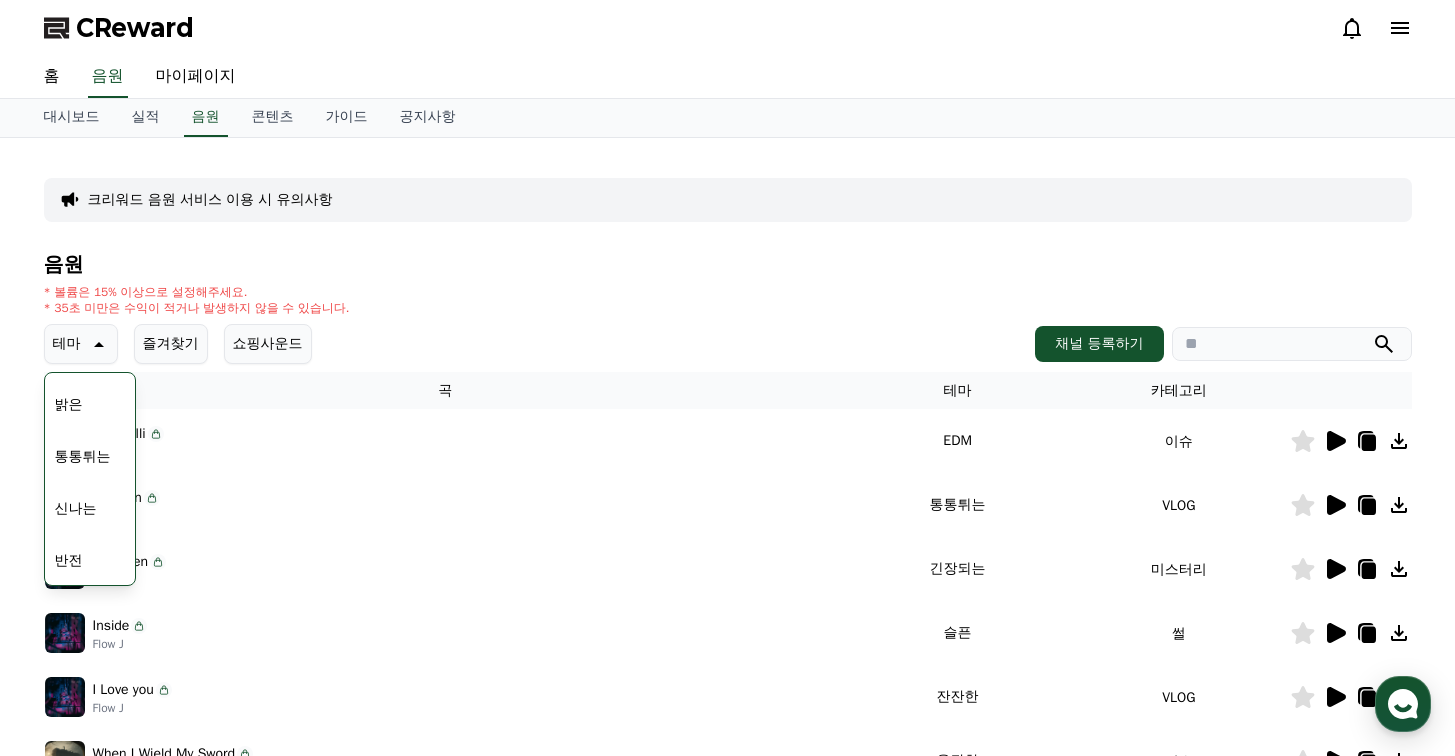 click on "신나는" at bounding box center [76, 509] 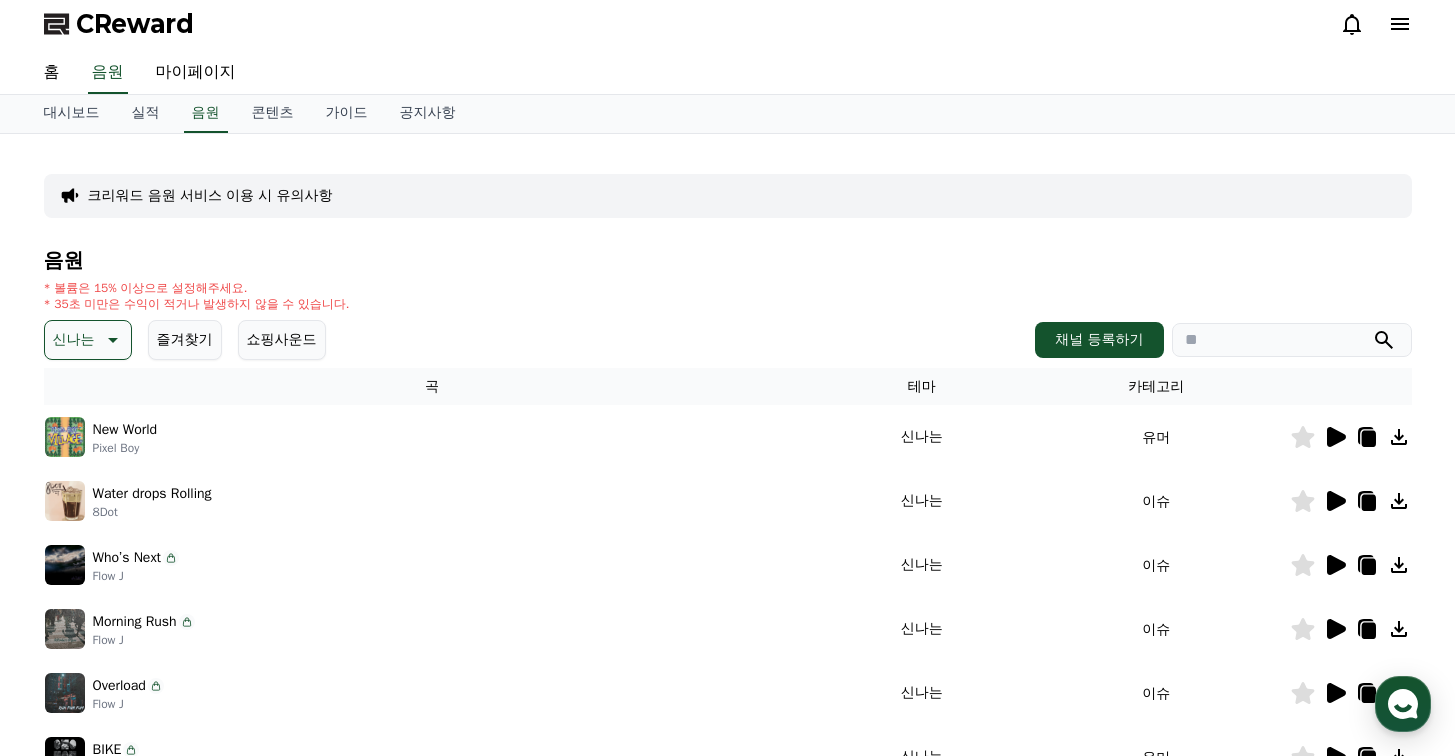 scroll, scrollTop: 0, scrollLeft: 0, axis: both 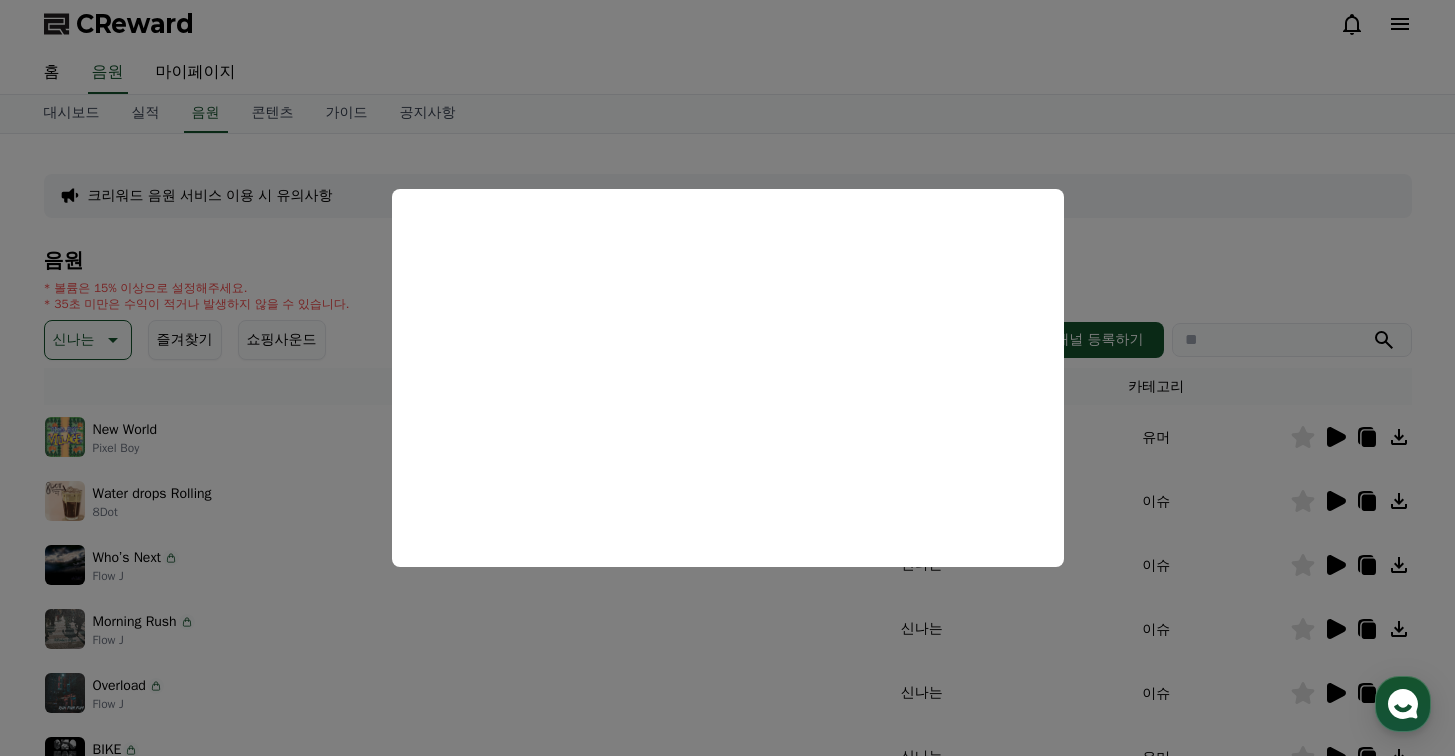click at bounding box center (727, 378) 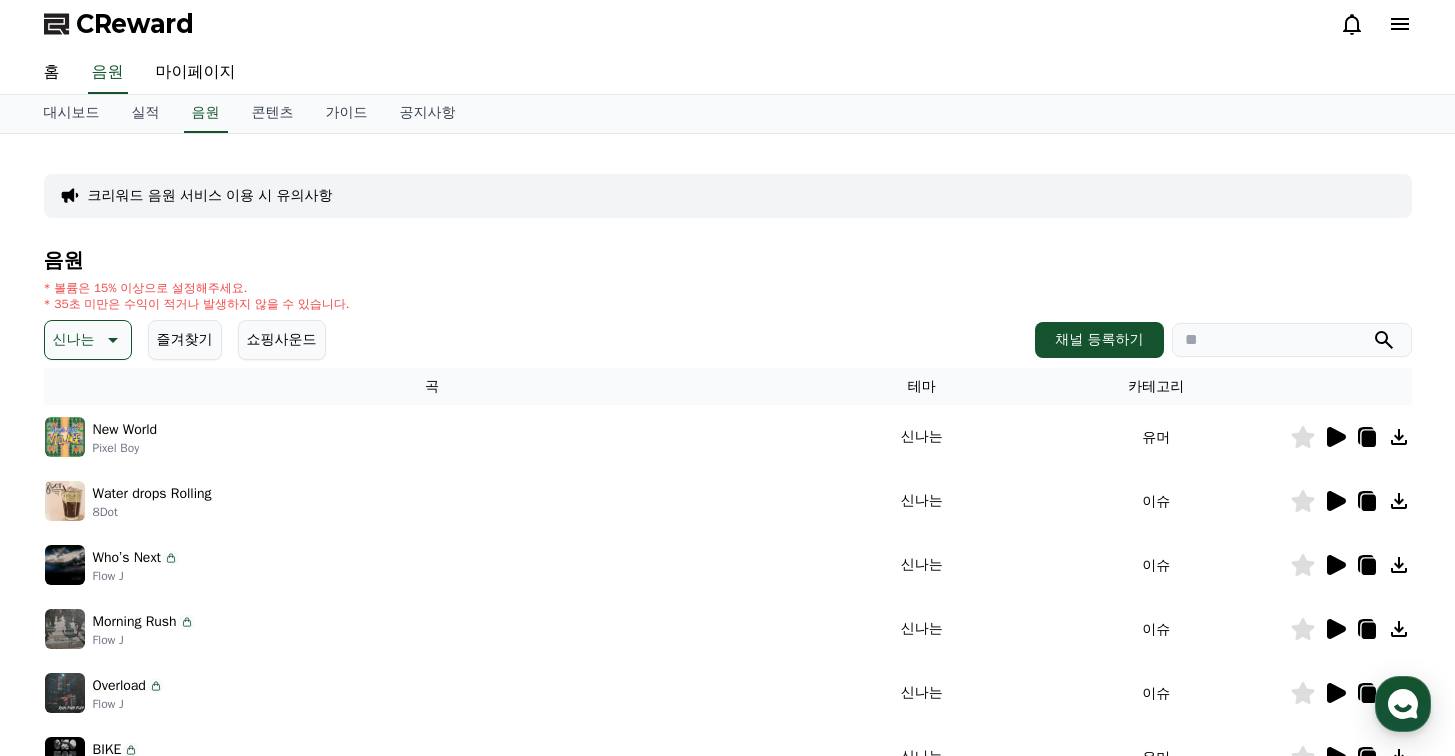 click 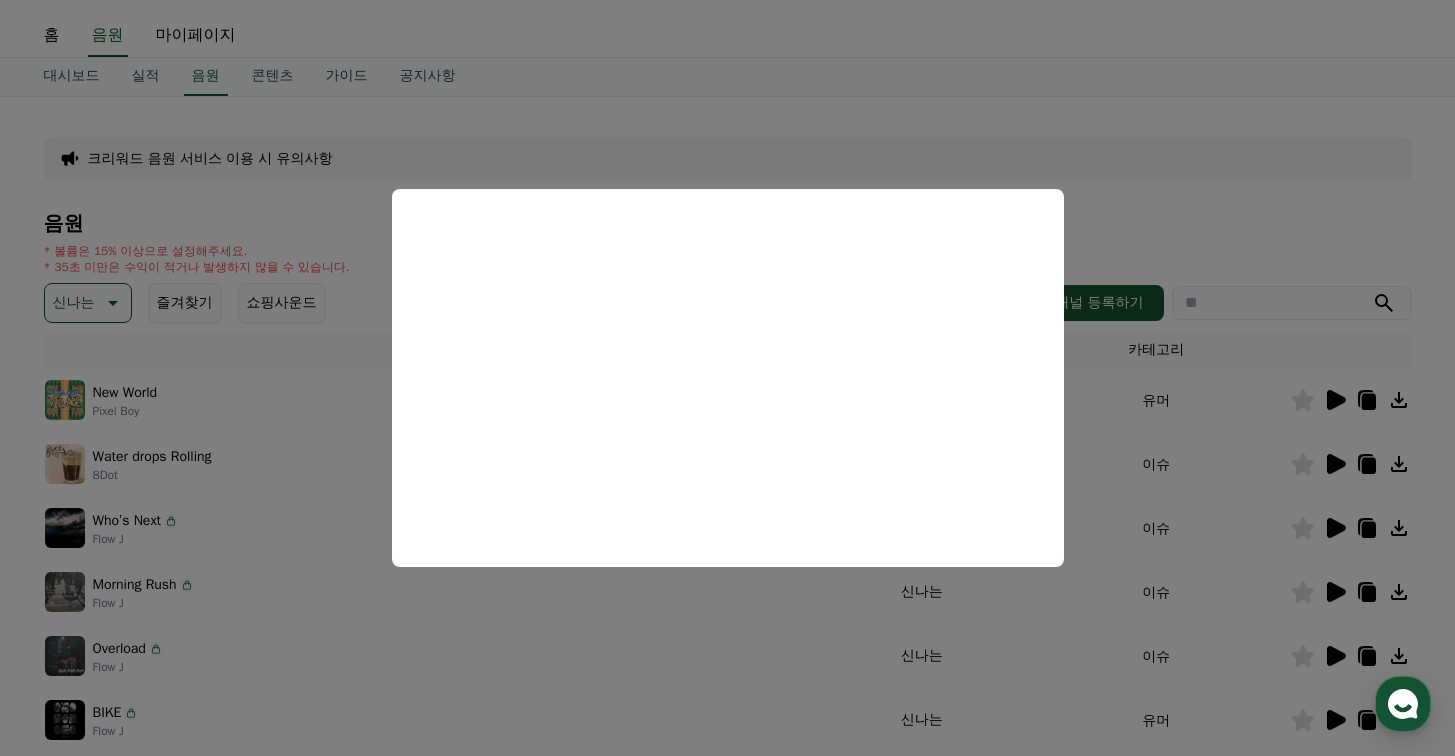 scroll, scrollTop: 23, scrollLeft: 0, axis: vertical 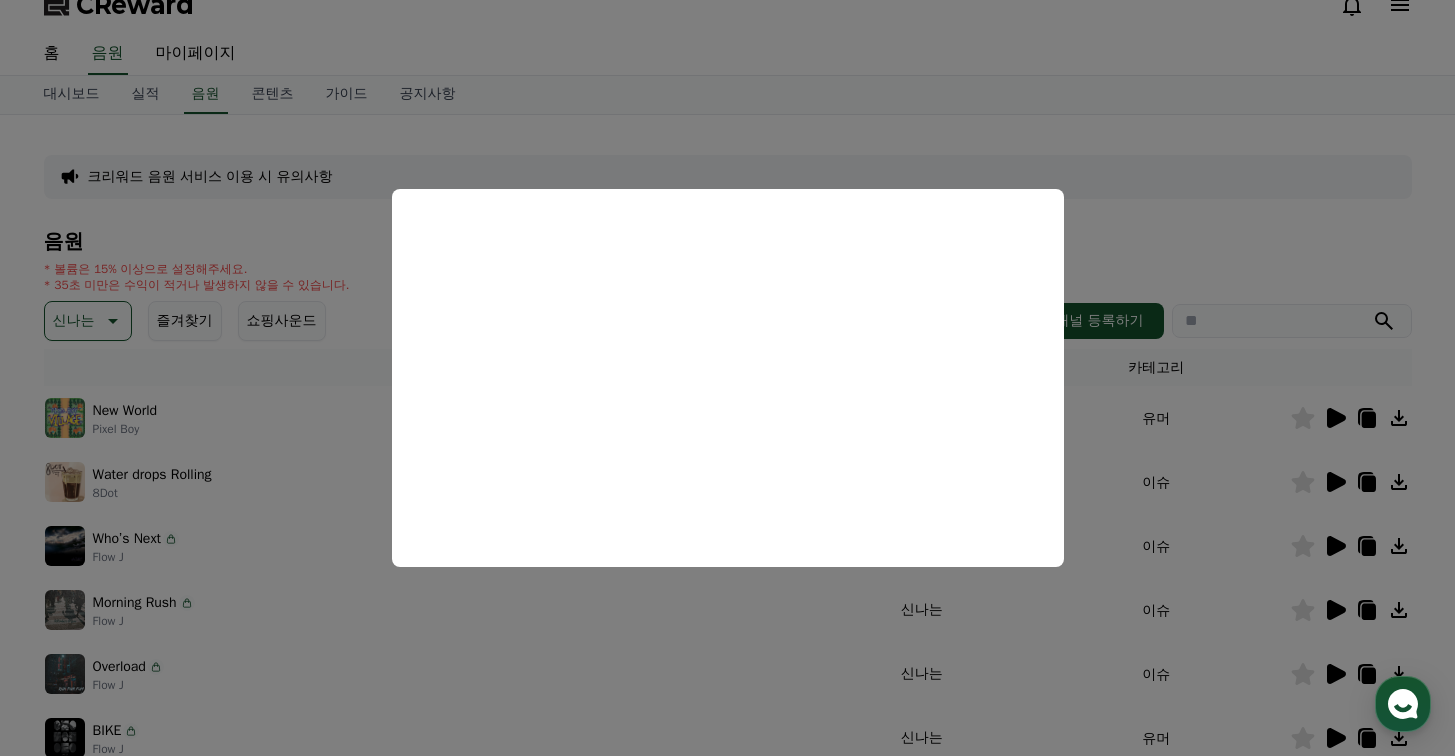 click at bounding box center (727, 378) 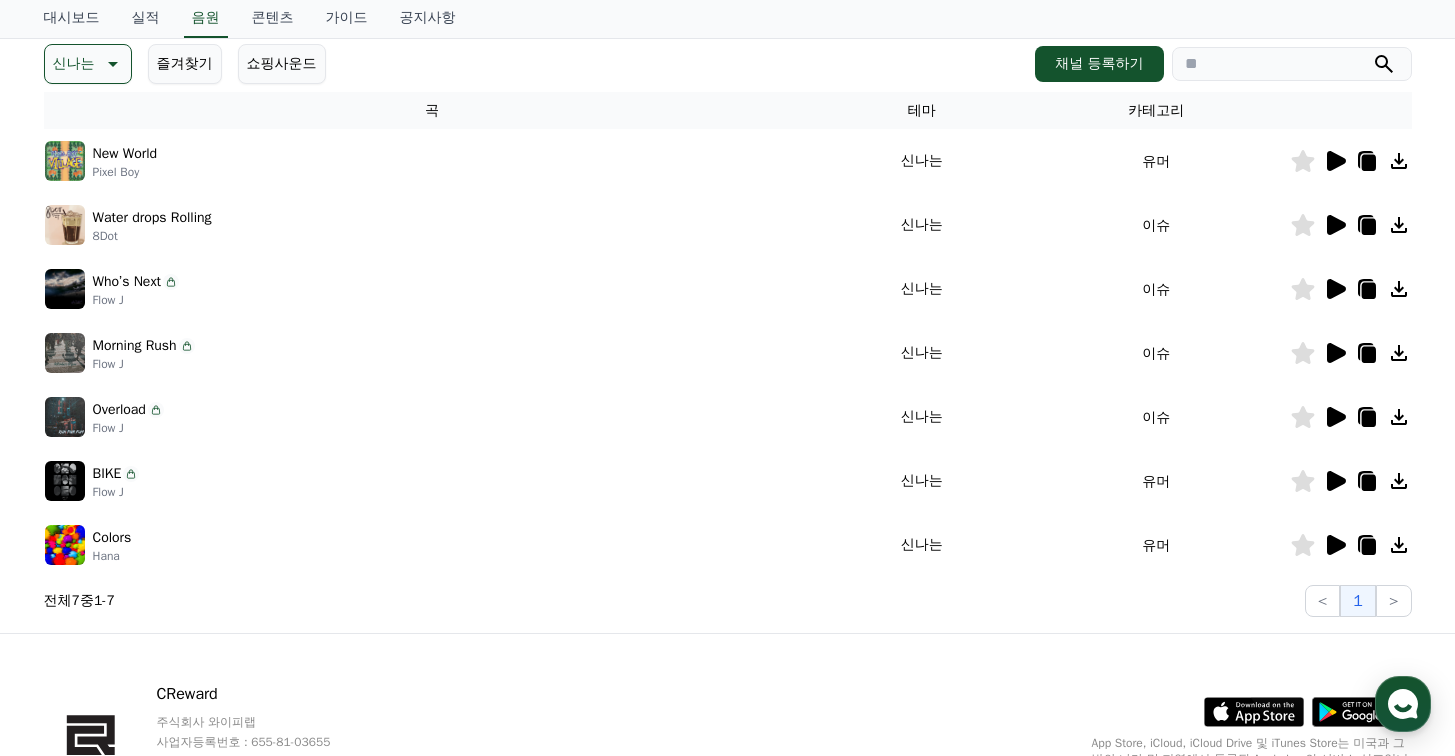 scroll, scrollTop: 406, scrollLeft: 0, axis: vertical 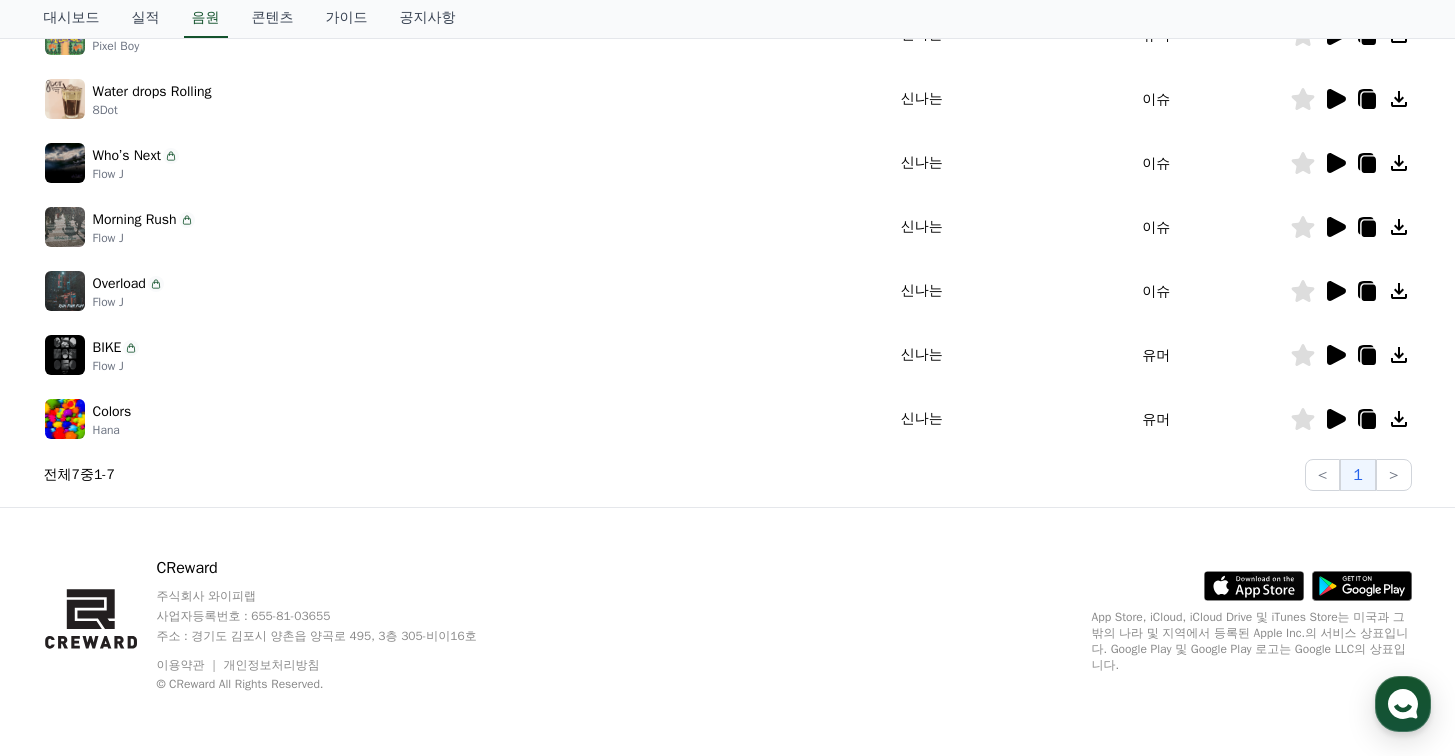 click 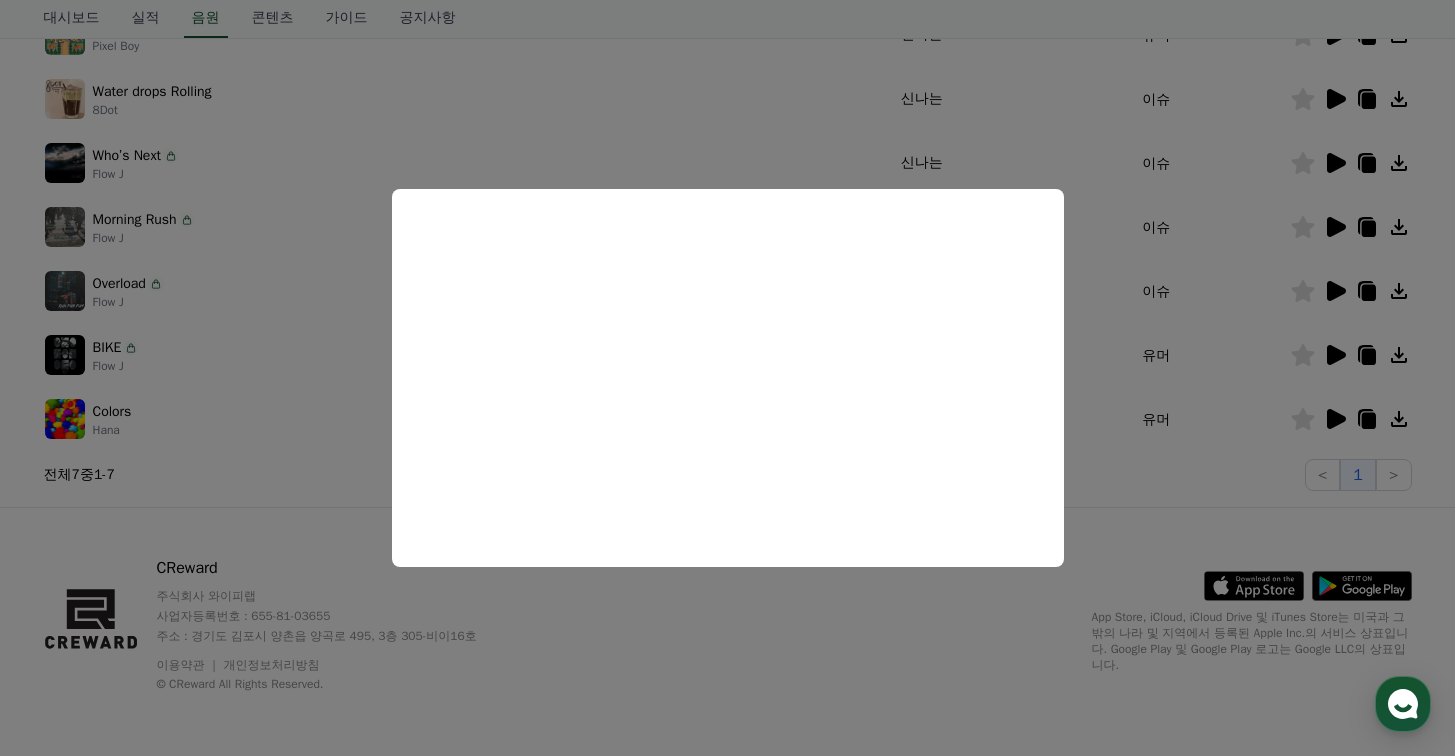 scroll, scrollTop: 364, scrollLeft: 0, axis: vertical 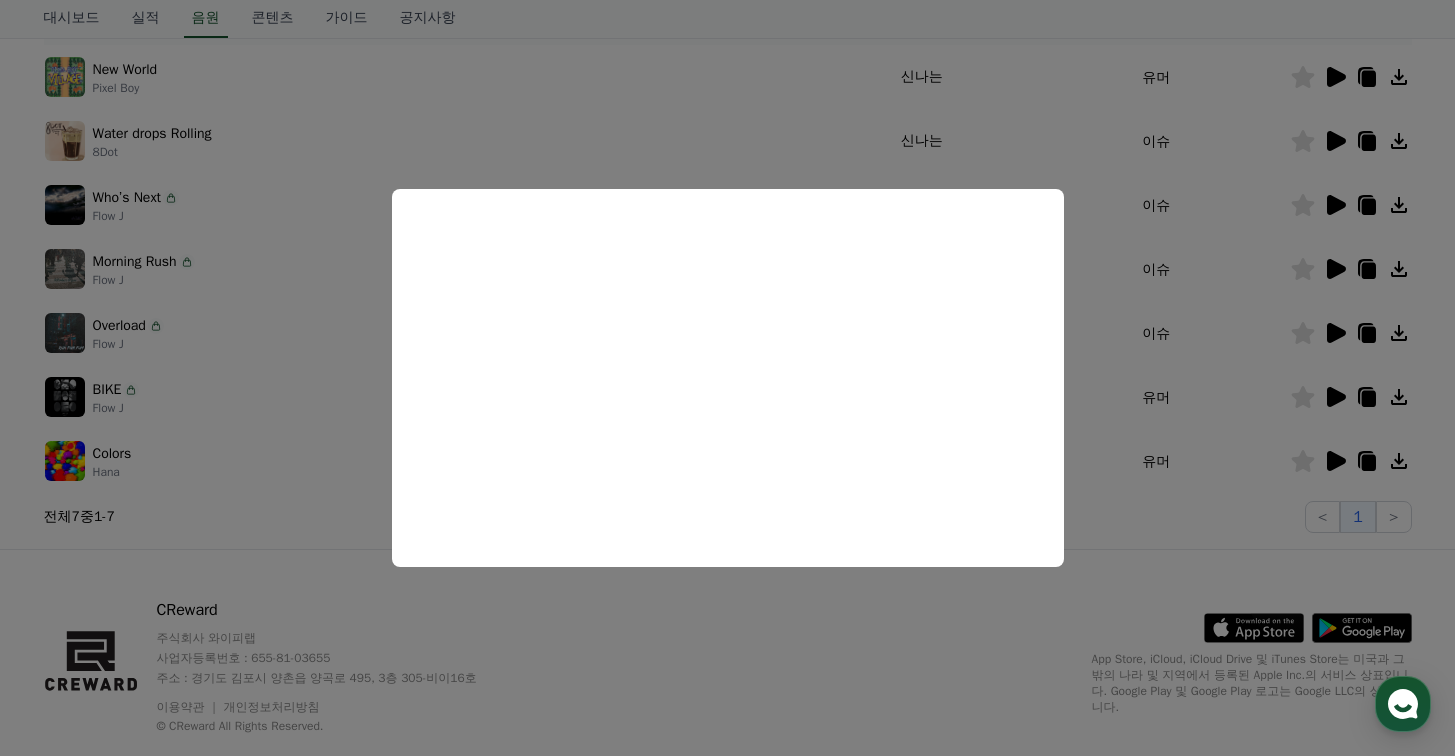 click at bounding box center [727, 378] 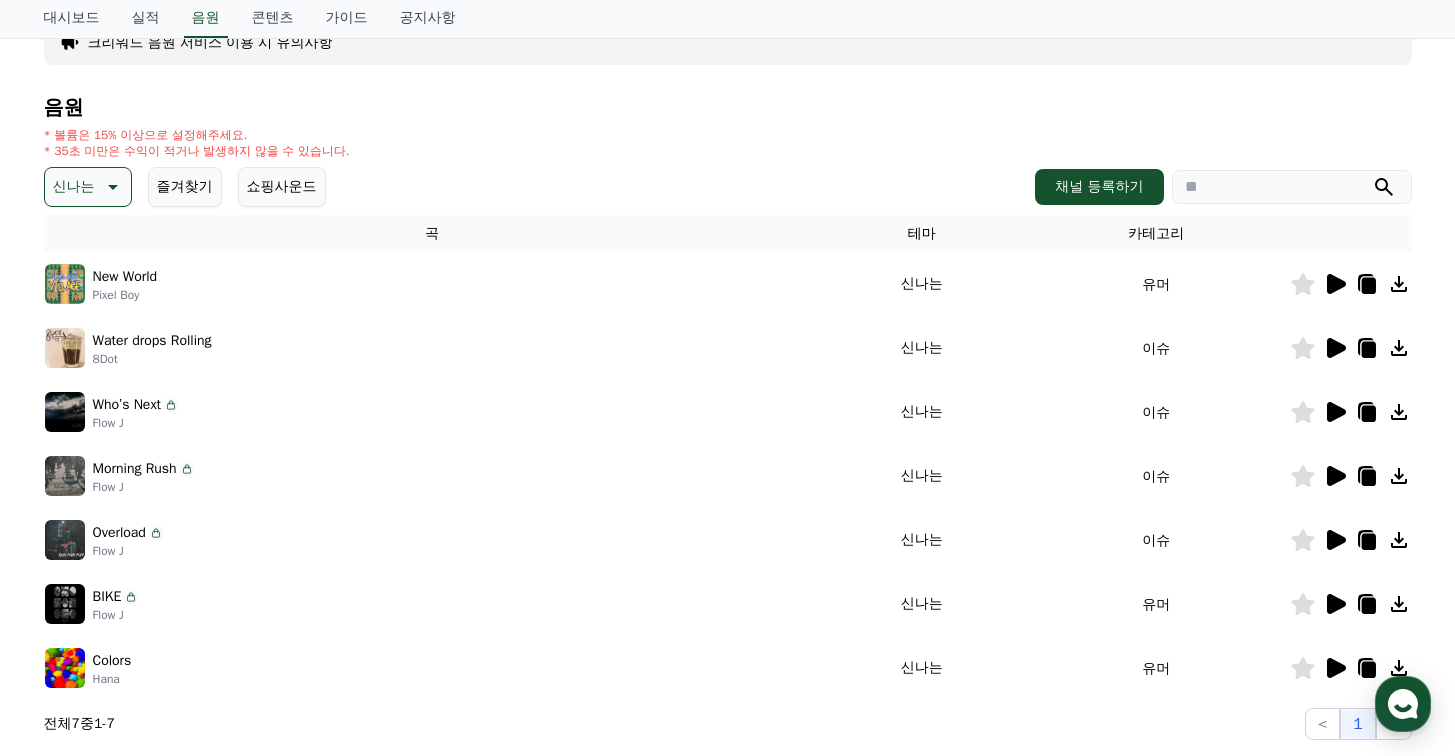scroll, scrollTop: 0, scrollLeft: 0, axis: both 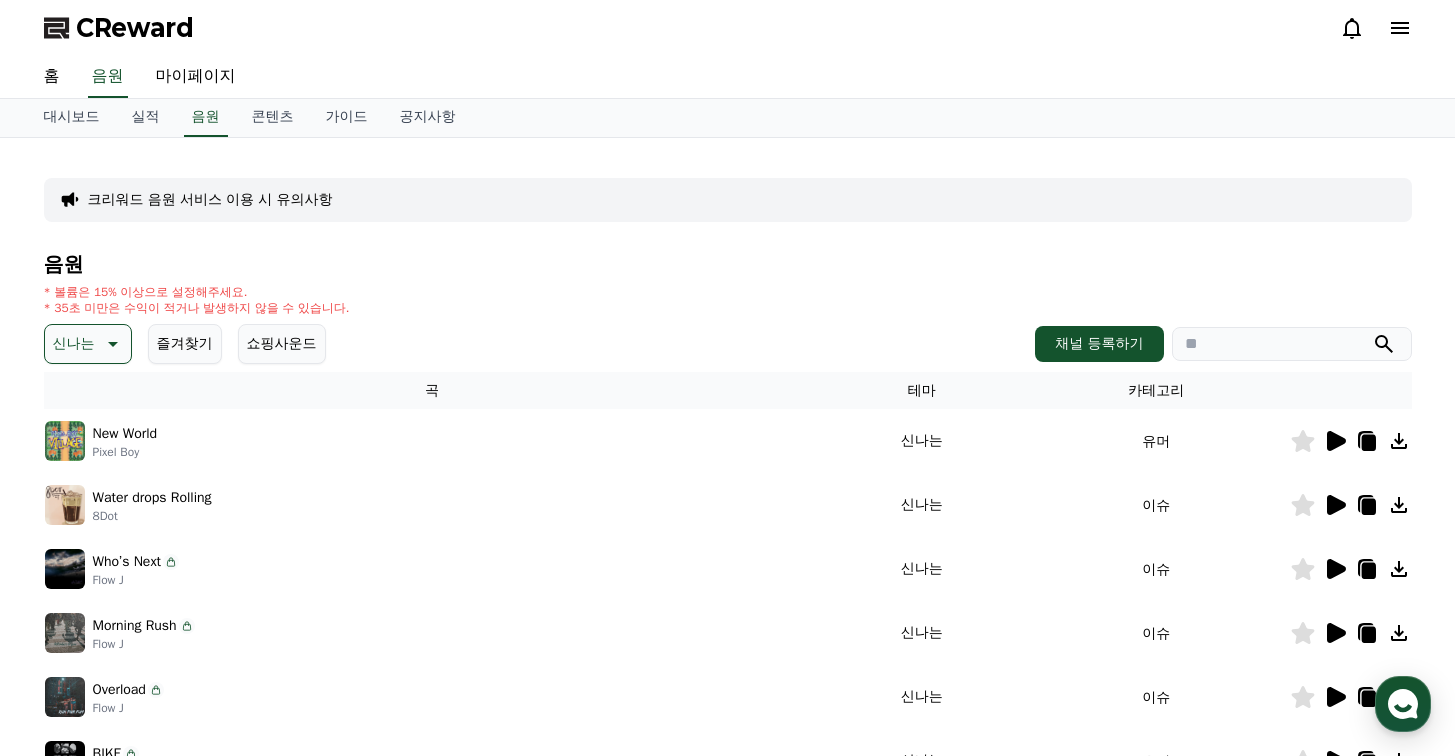 click 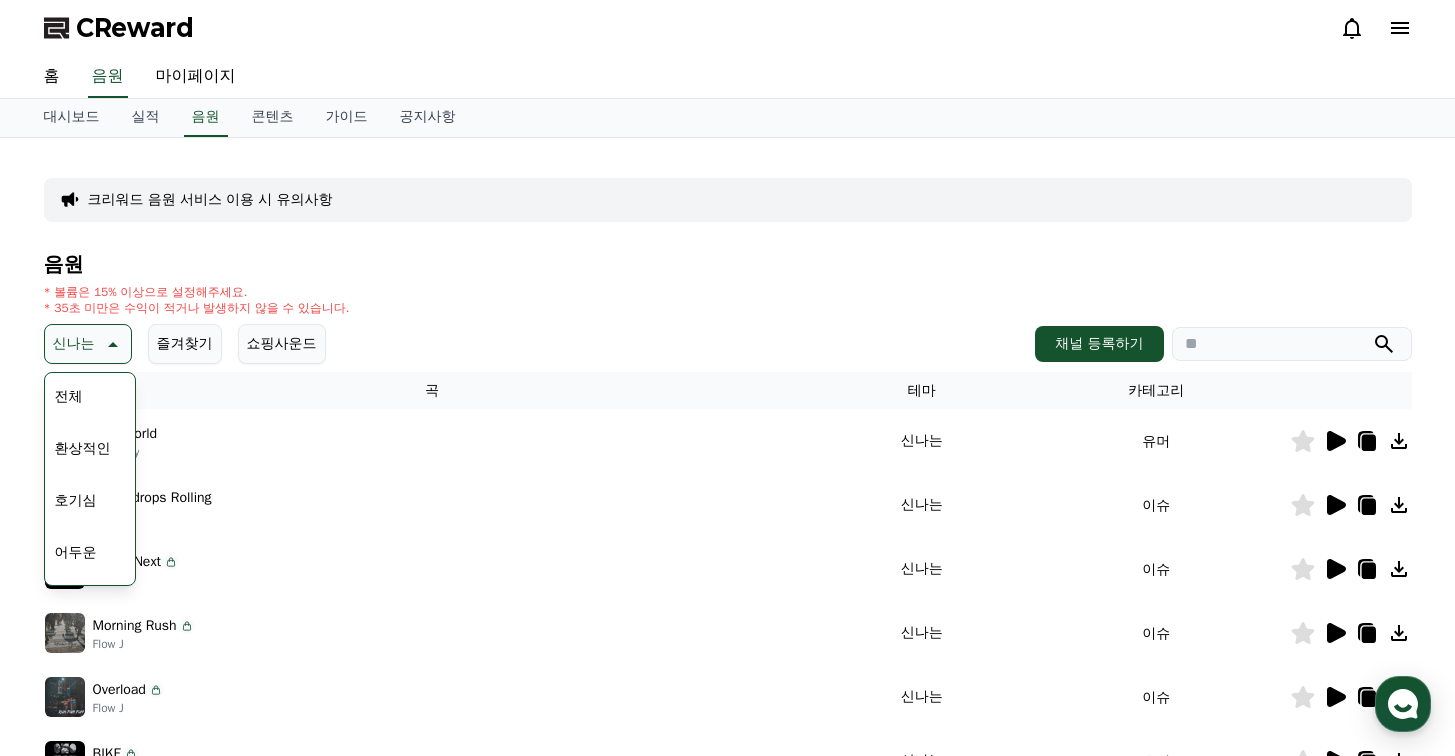 scroll, scrollTop: 170, scrollLeft: 0, axis: vertical 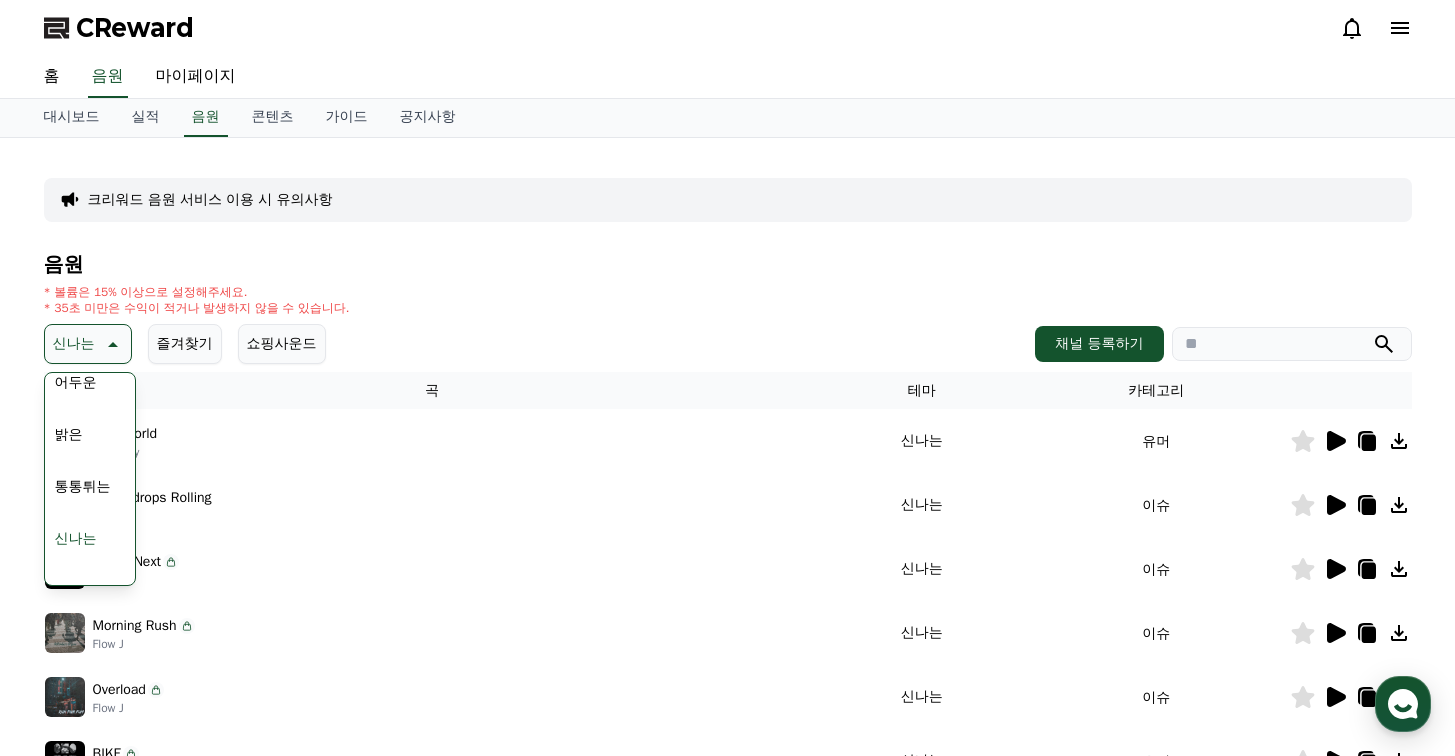 click on "통통튀는" at bounding box center [83, 487] 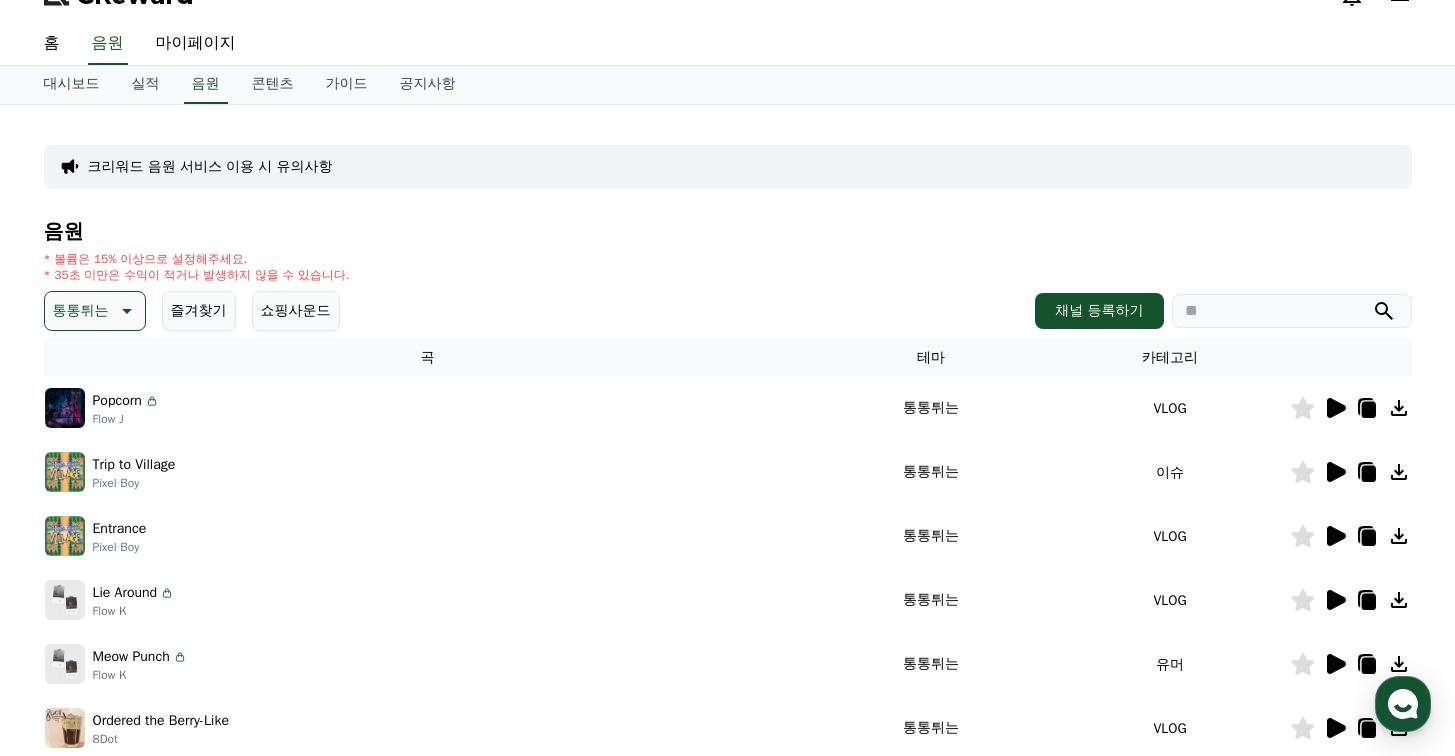 scroll, scrollTop: 0, scrollLeft: 0, axis: both 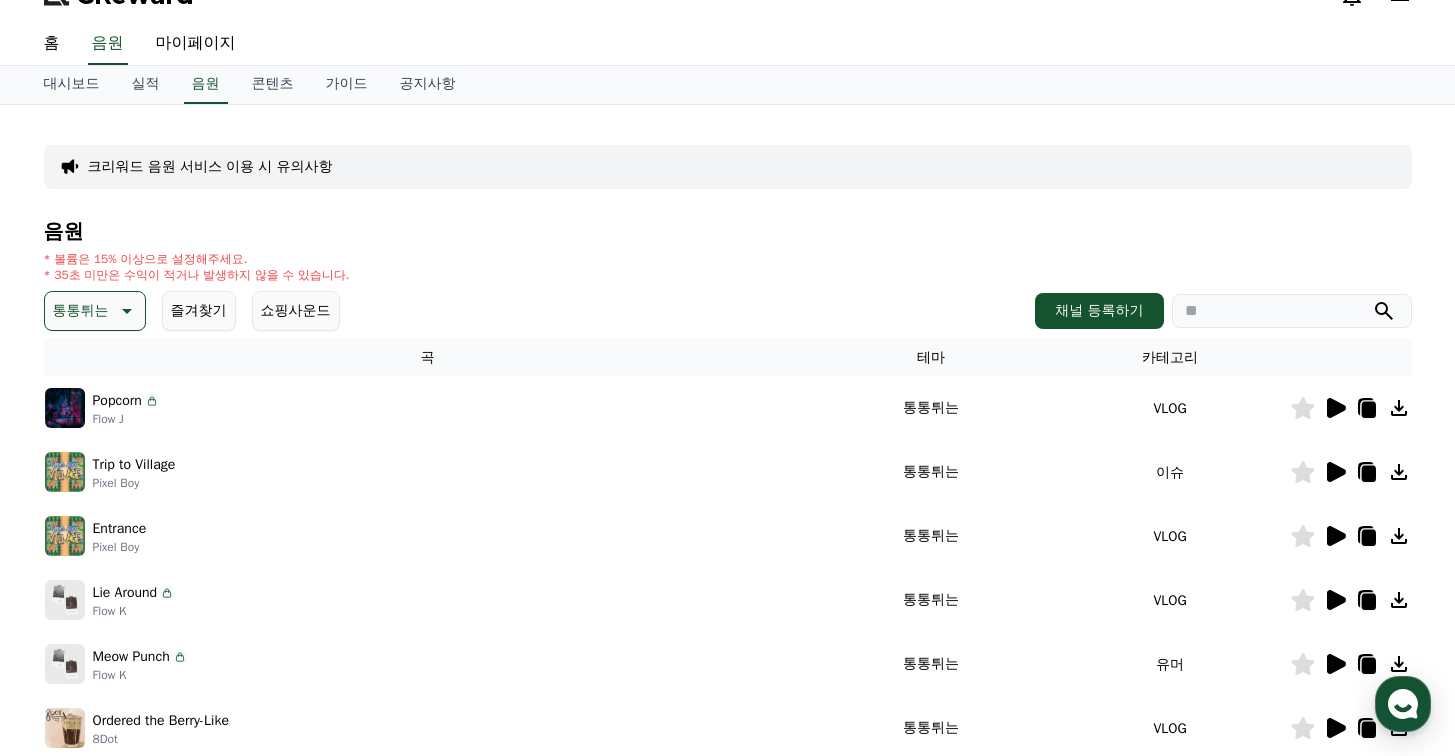 click 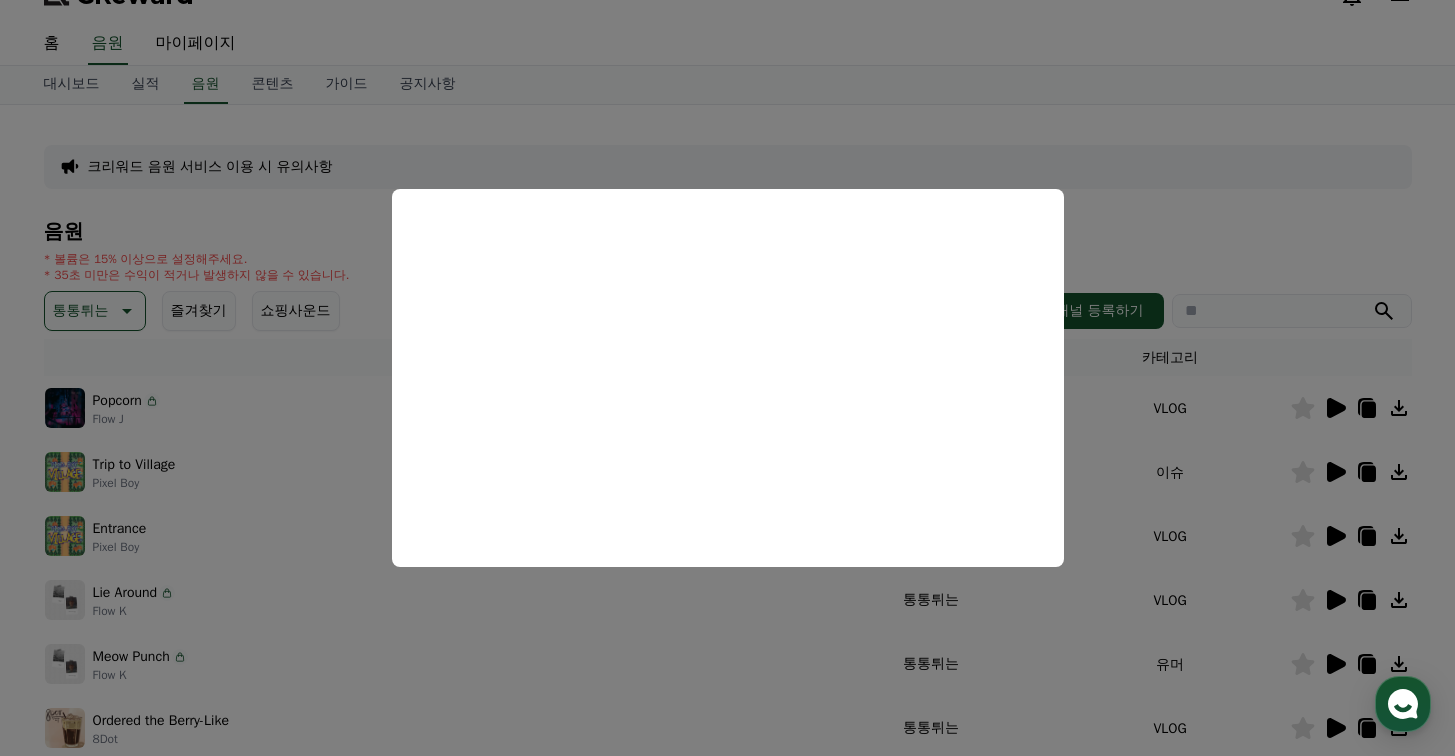 click at bounding box center (727, 378) 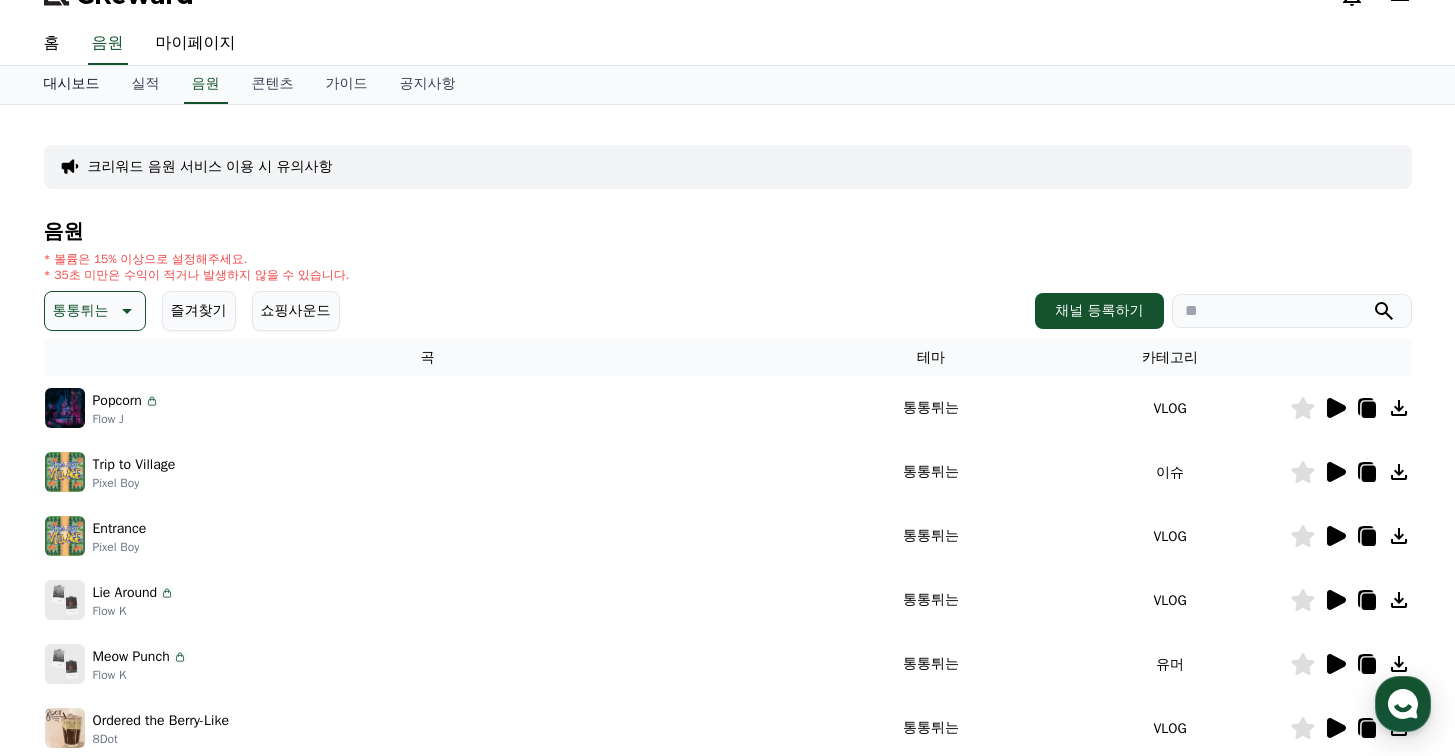 click on "대시보드" at bounding box center [72, 85] 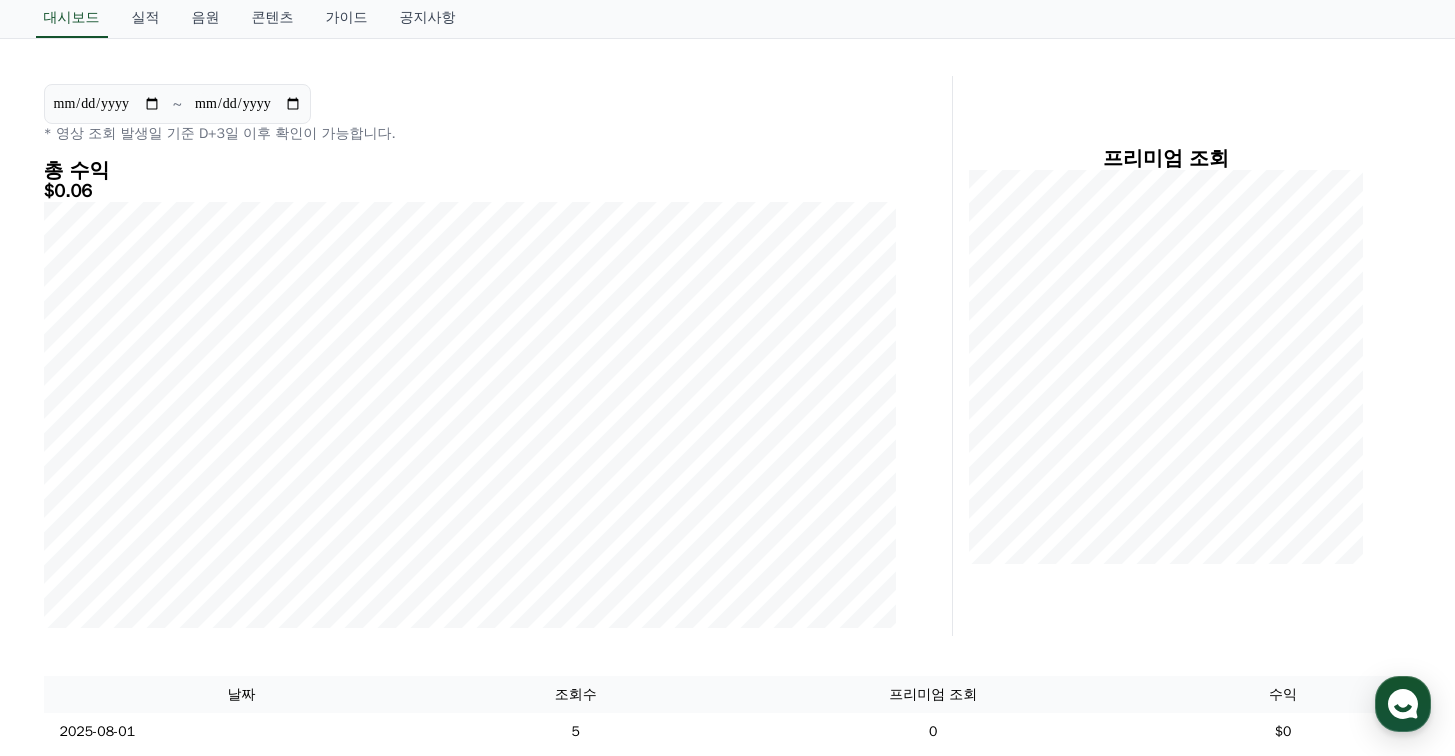 scroll, scrollTop: 0, scrollLeft: 0, axis: both 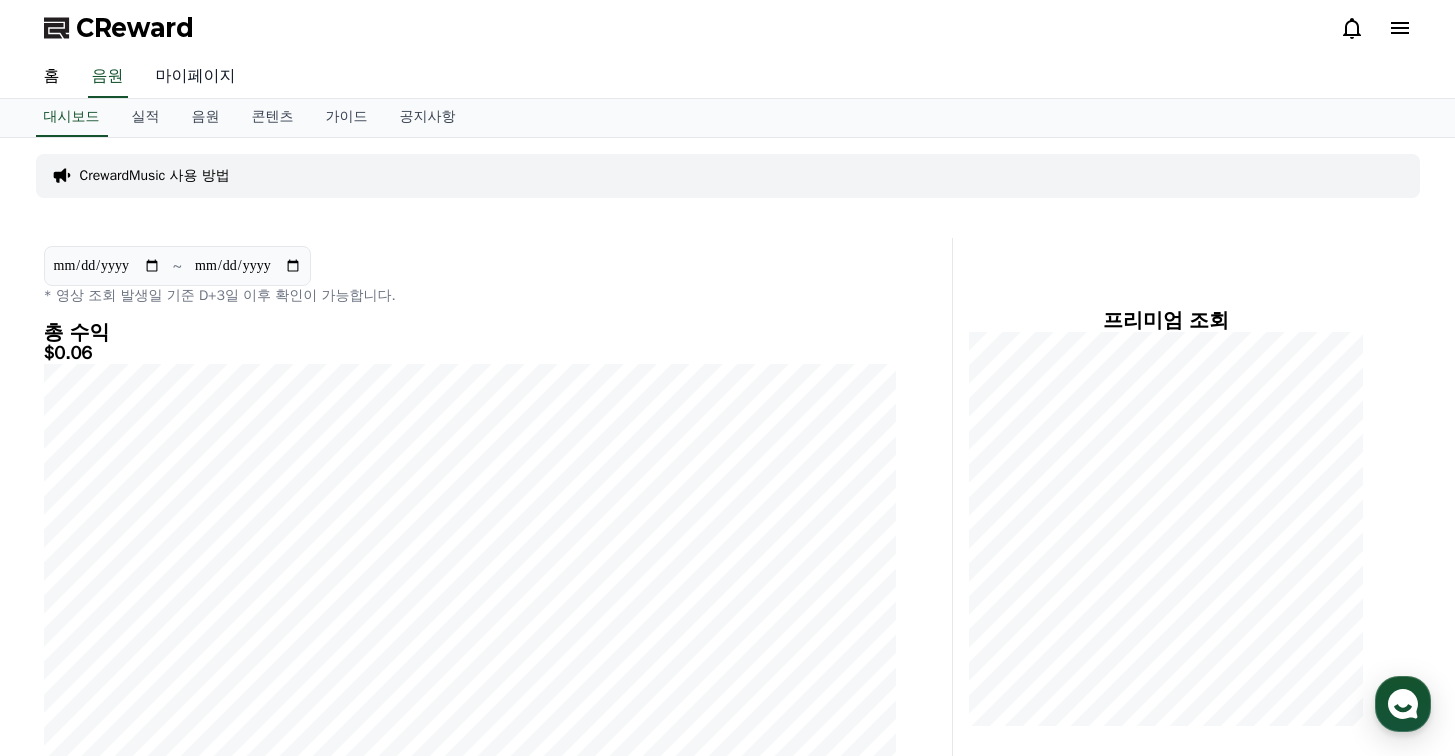 click on "마이페이지" at bounding box center [196, 77] 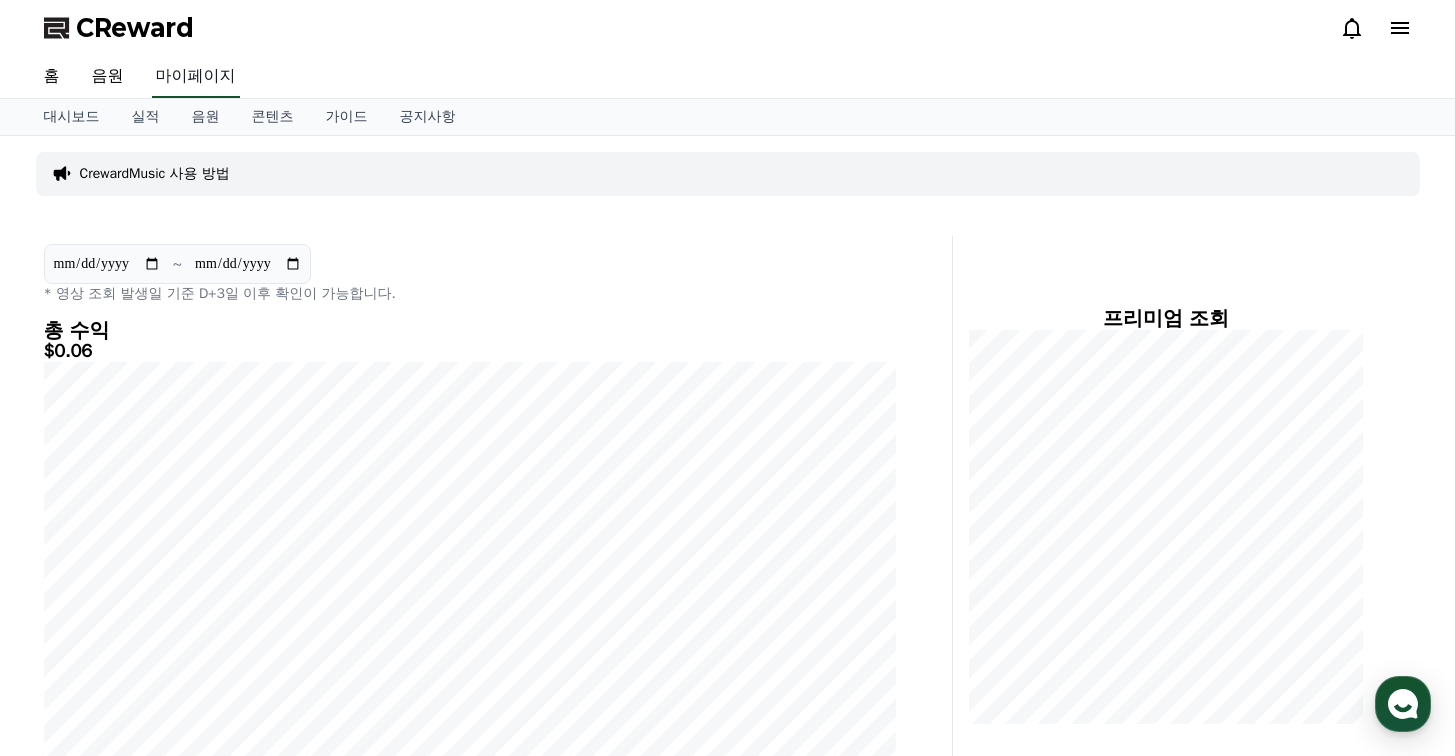 select on "**********" 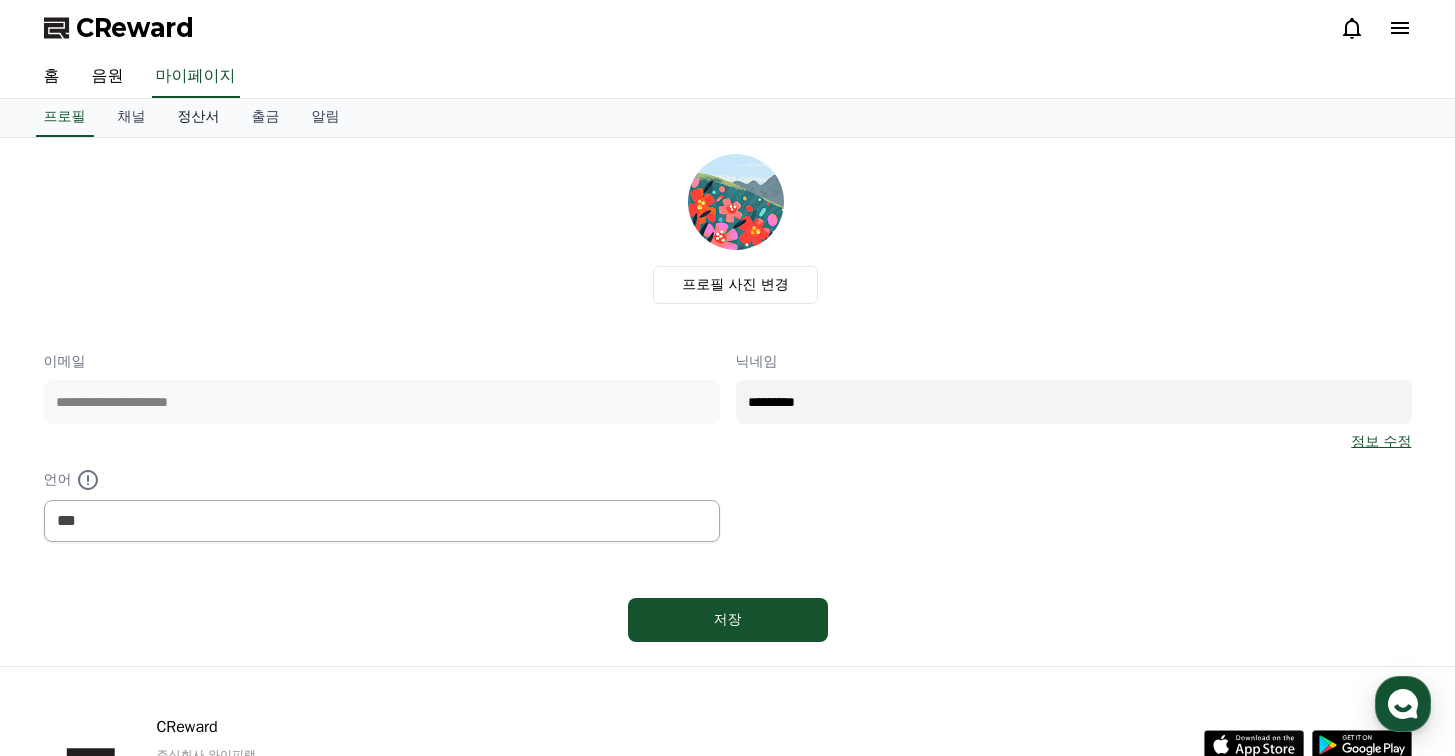 click on "정산서" at bounding box center [199, 118] 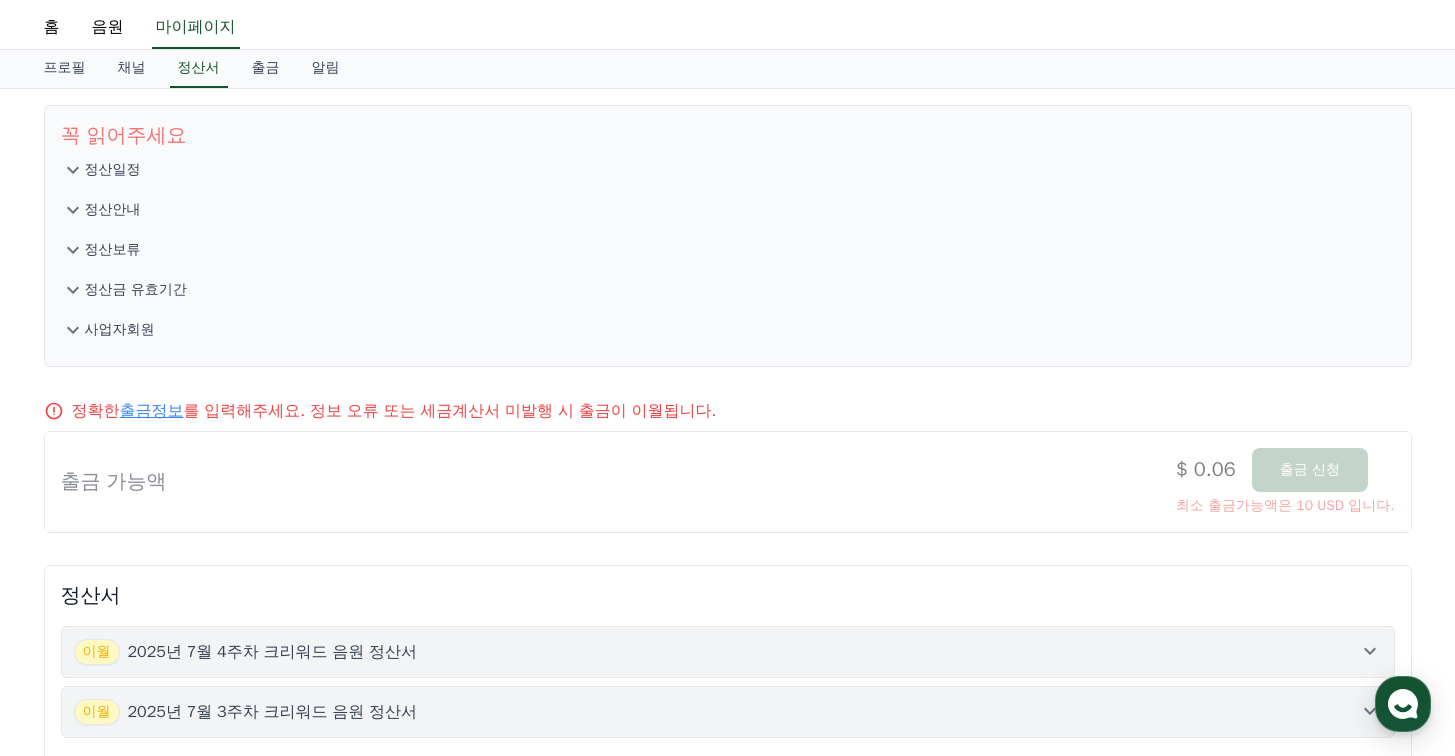 scroll, scrollTop: 0, scrollLeft: 0, axis: both 